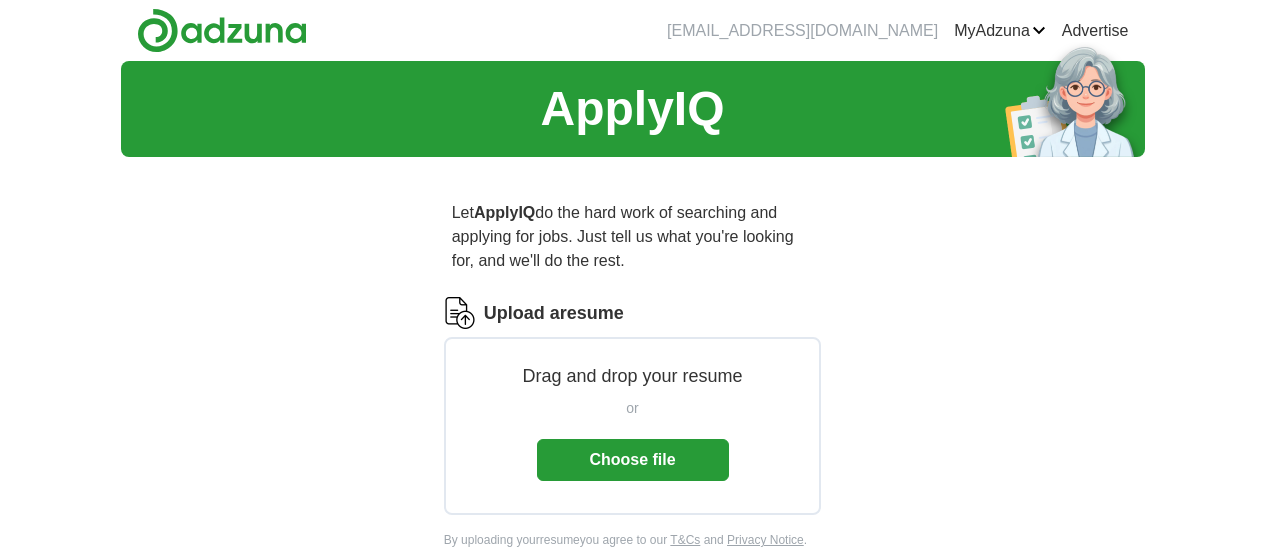 scroll, scrollTop: 0, scrollLeft: 0, axis: both 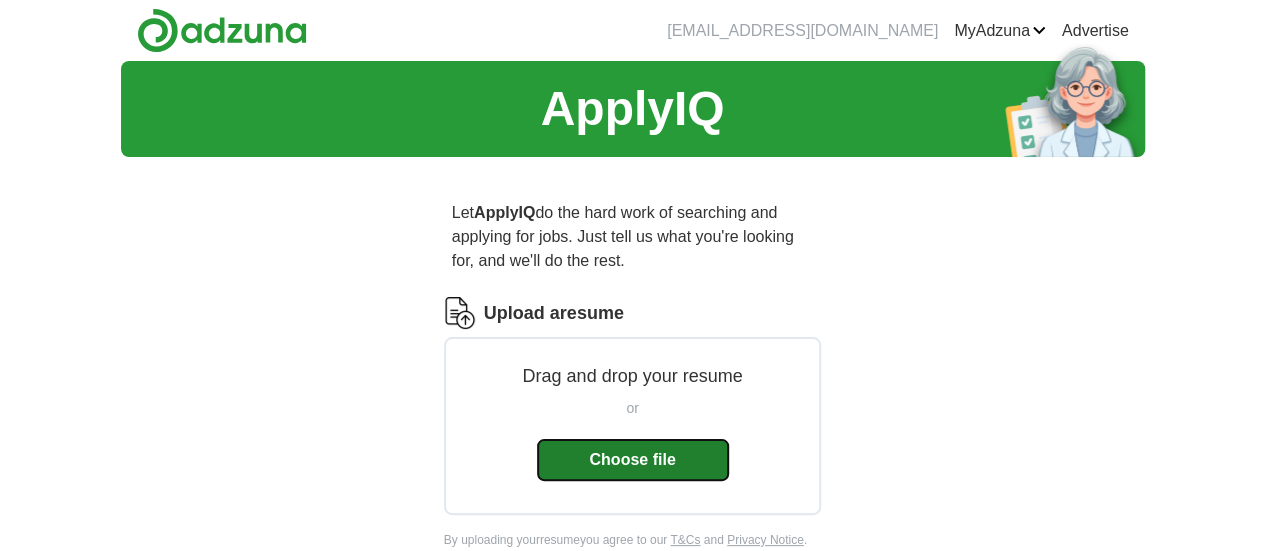 click on "Choose file" at bounding box center [633, 460] 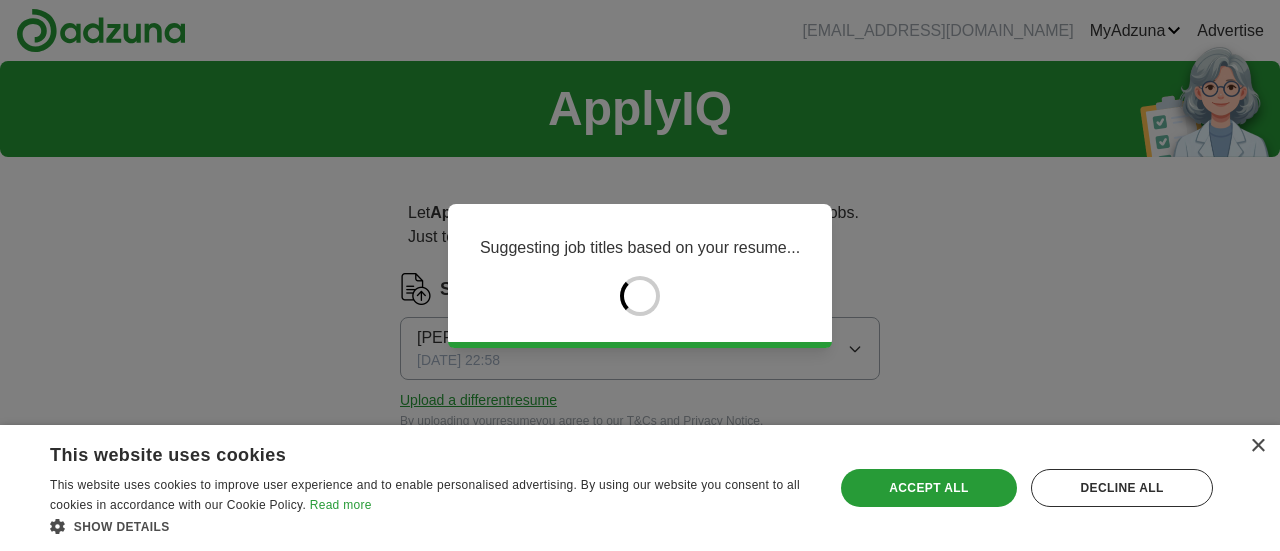 type on "*******" 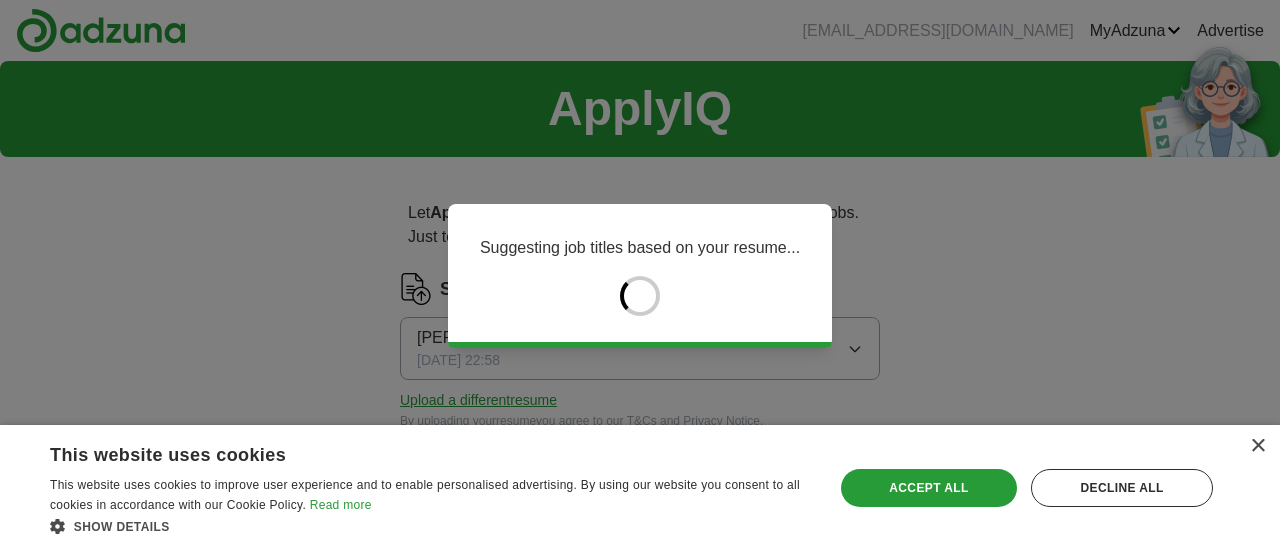type on "********" 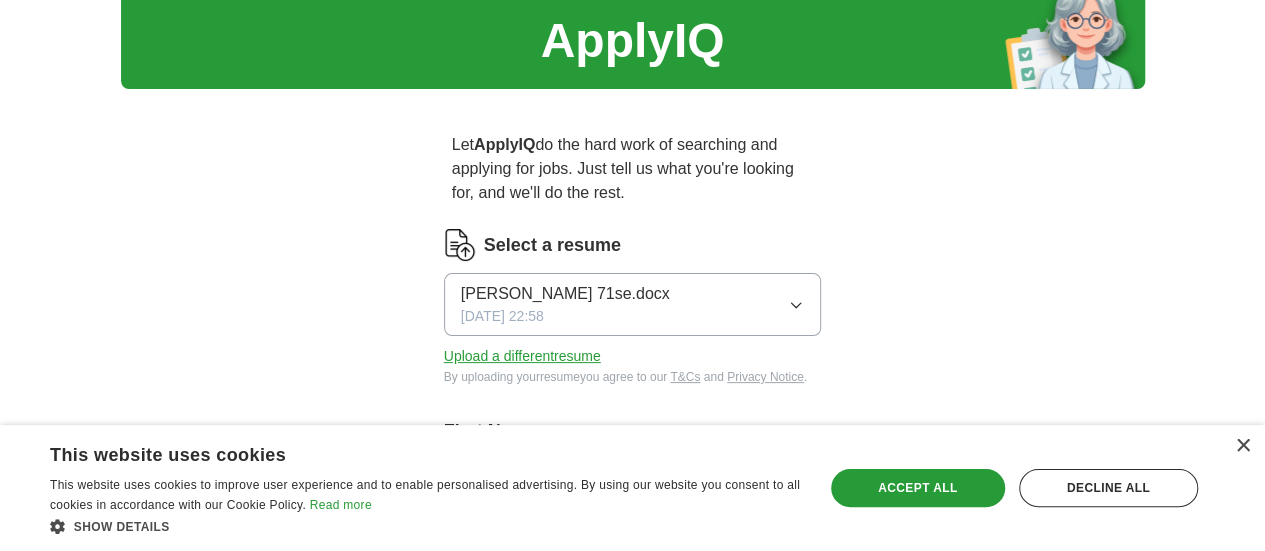 scroll, scrollTop: 100, scrollLeft: 0, axis: vertical 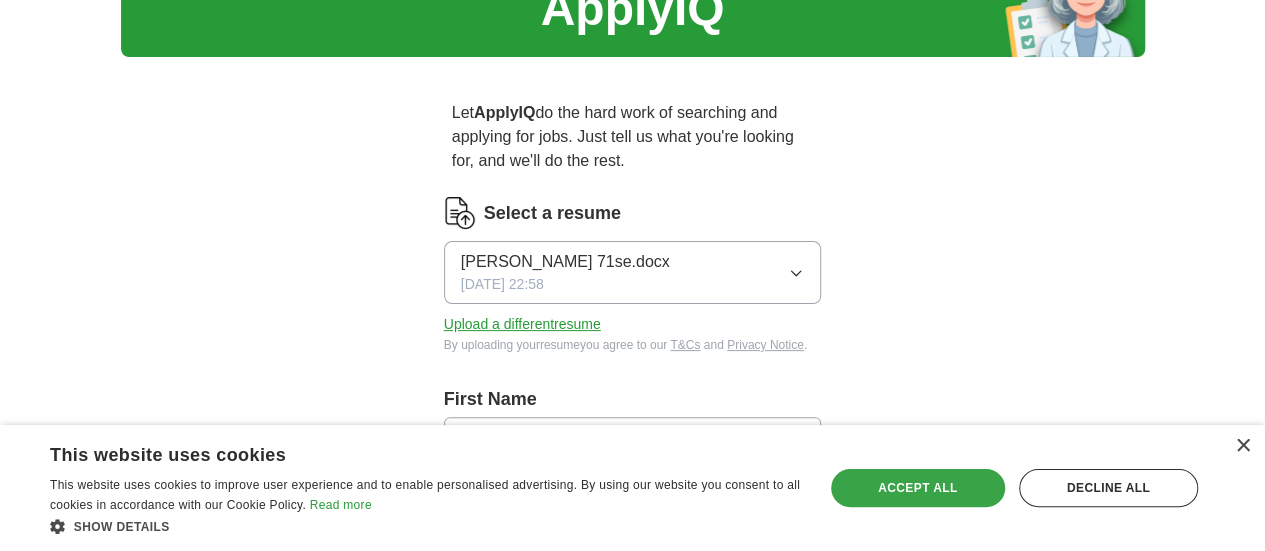 click on "Accept all" at bounding box center [918, 488] 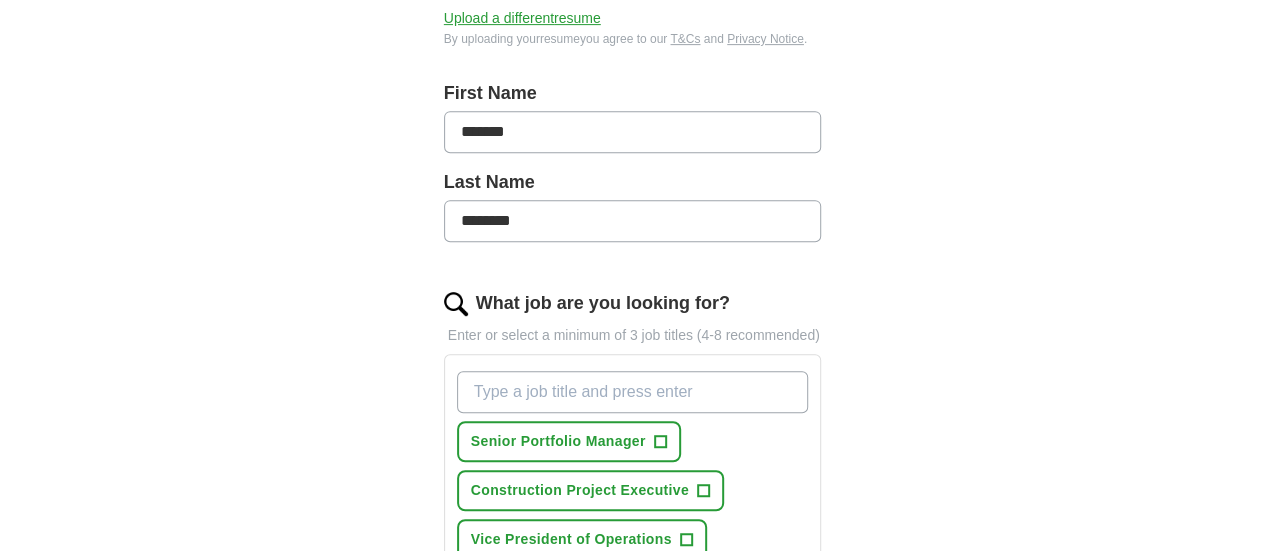 scroll, scrollTop: 500, scrollLeft: 0, axis: vertical 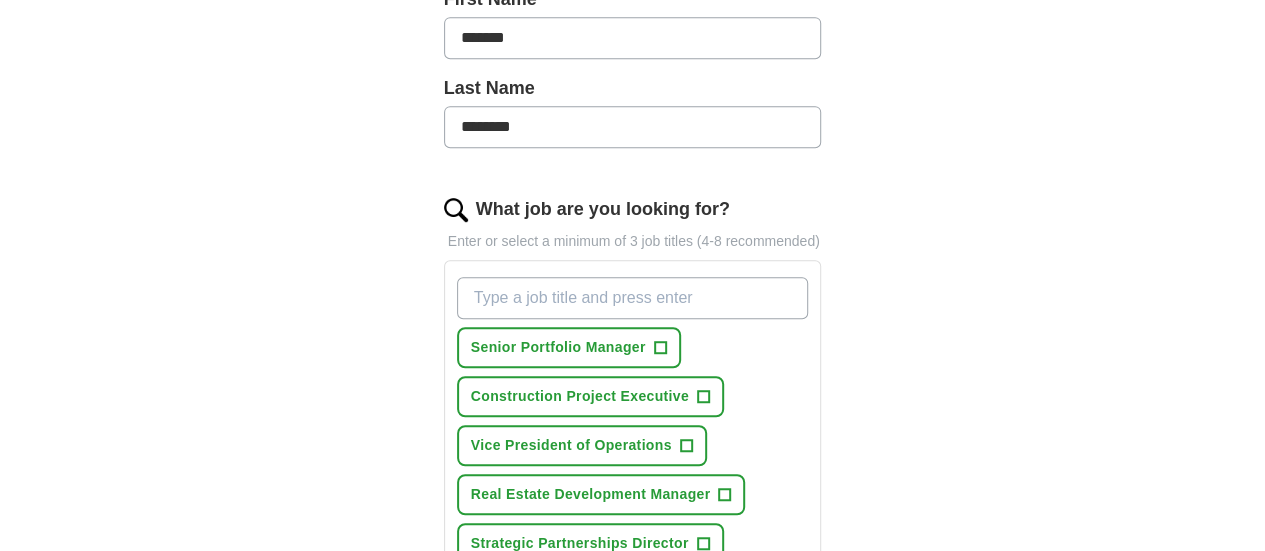click on "What job are you looking for?" at bounding box center (633, 298) 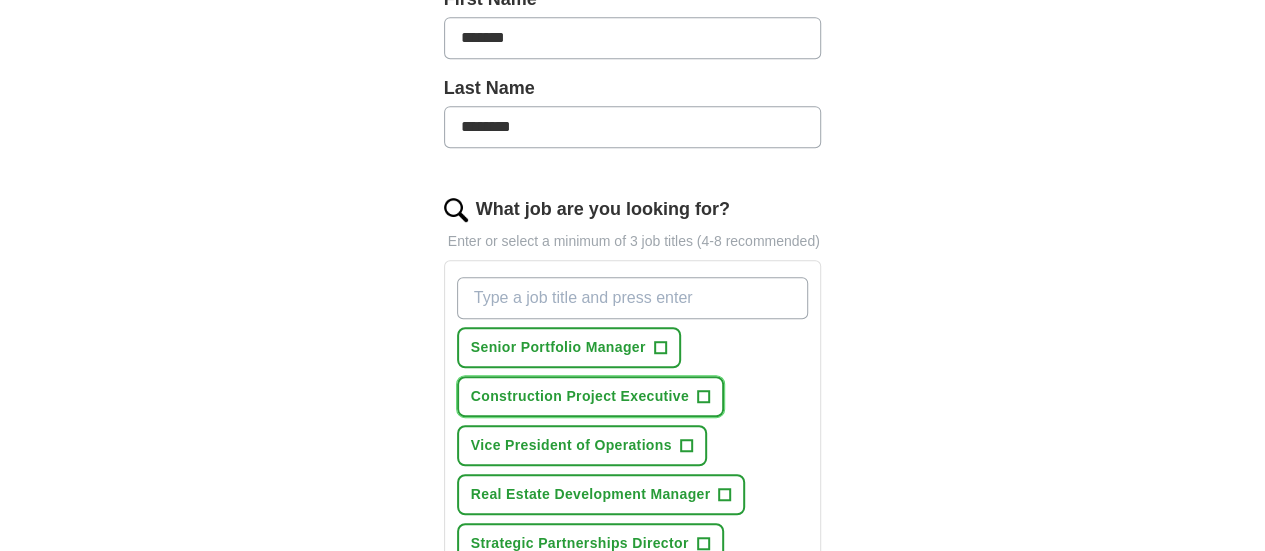 click on "Construction Project Executive" at bounding box center (580, 396) 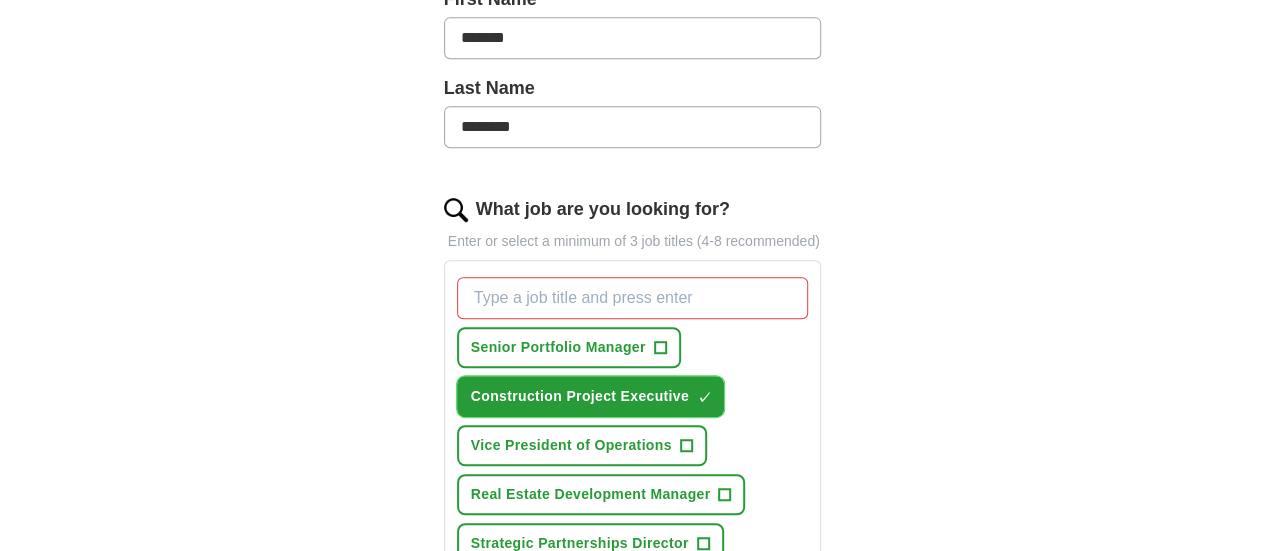 scroll, scrollTop: 600, scrollLeft: 0, axis: vertical 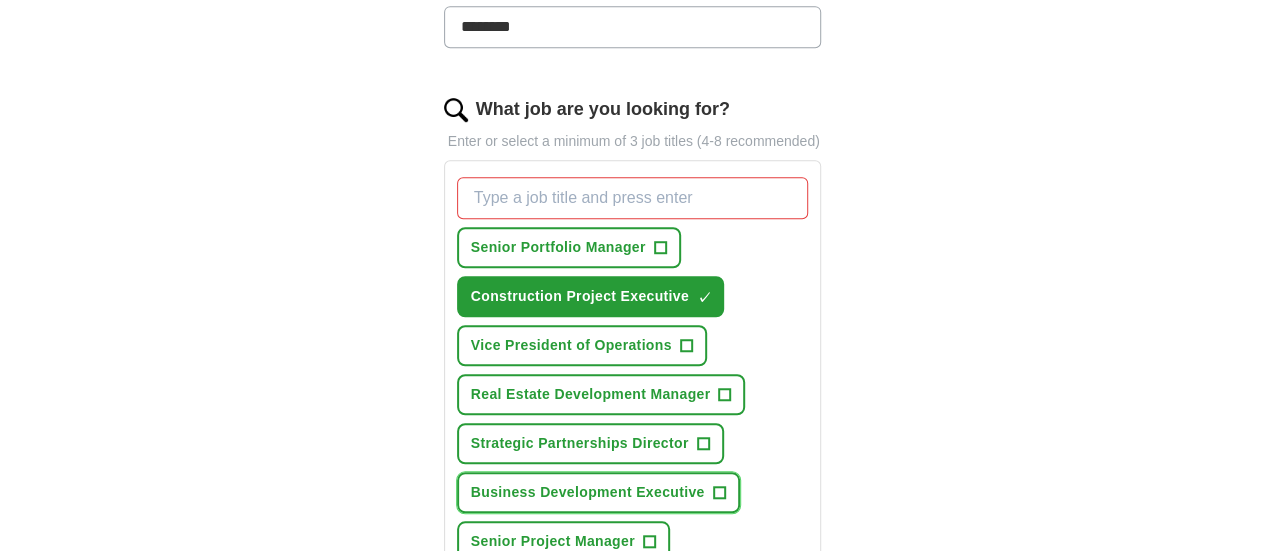 click on "Business Development Executive" at bounding box center [588, 492] 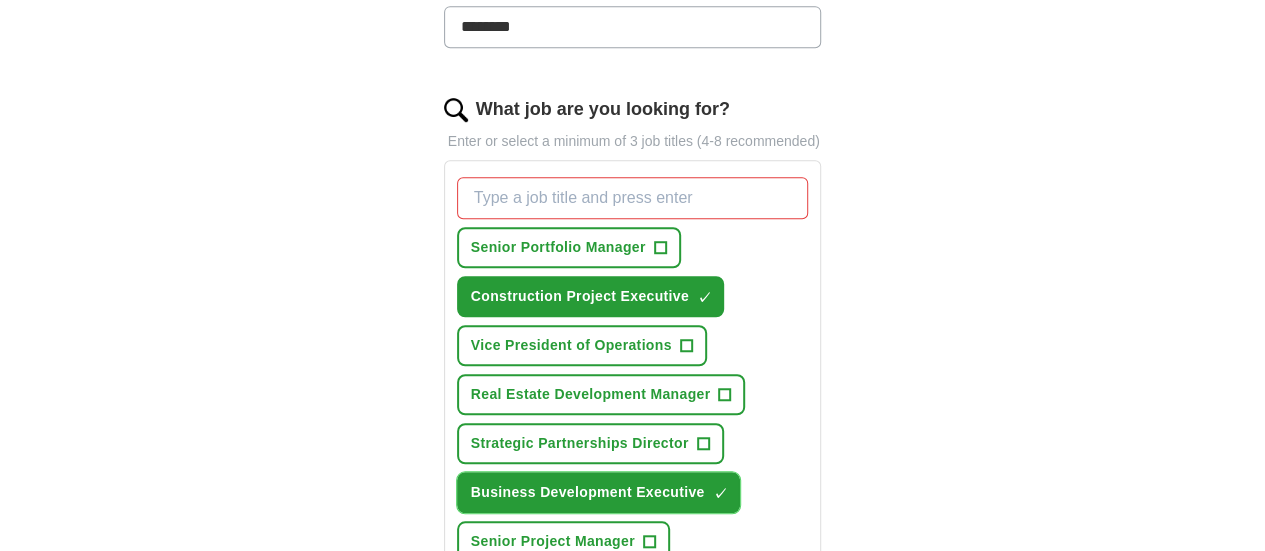 scroll, scrollTop: 700, scrollLeft: 0, axis: vertical 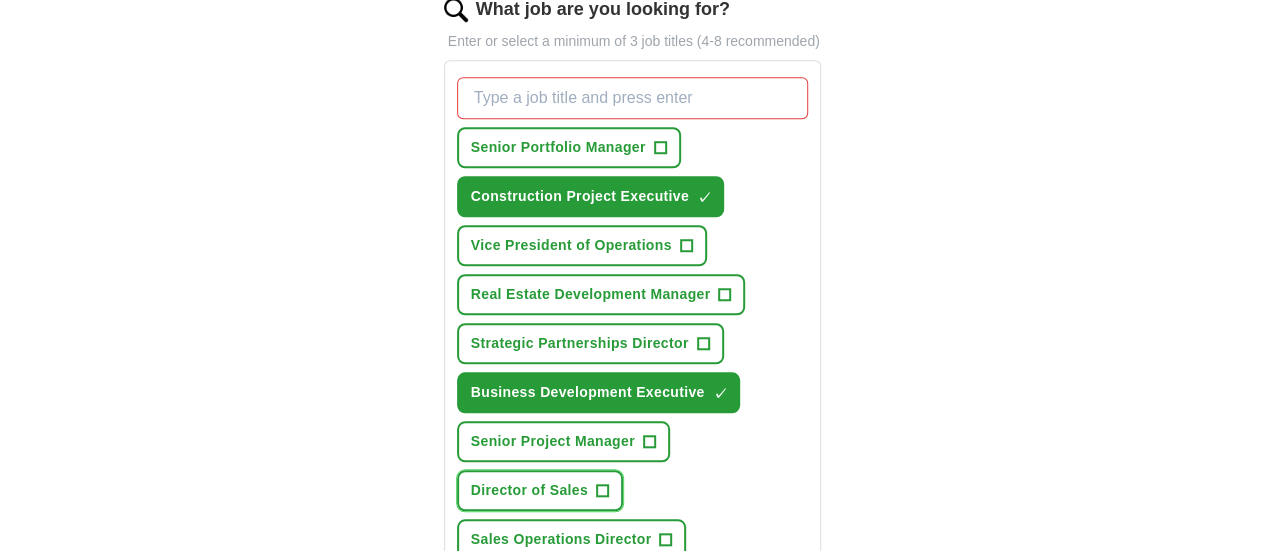 click on "Director of Sales" at bounding box center (529, 490) 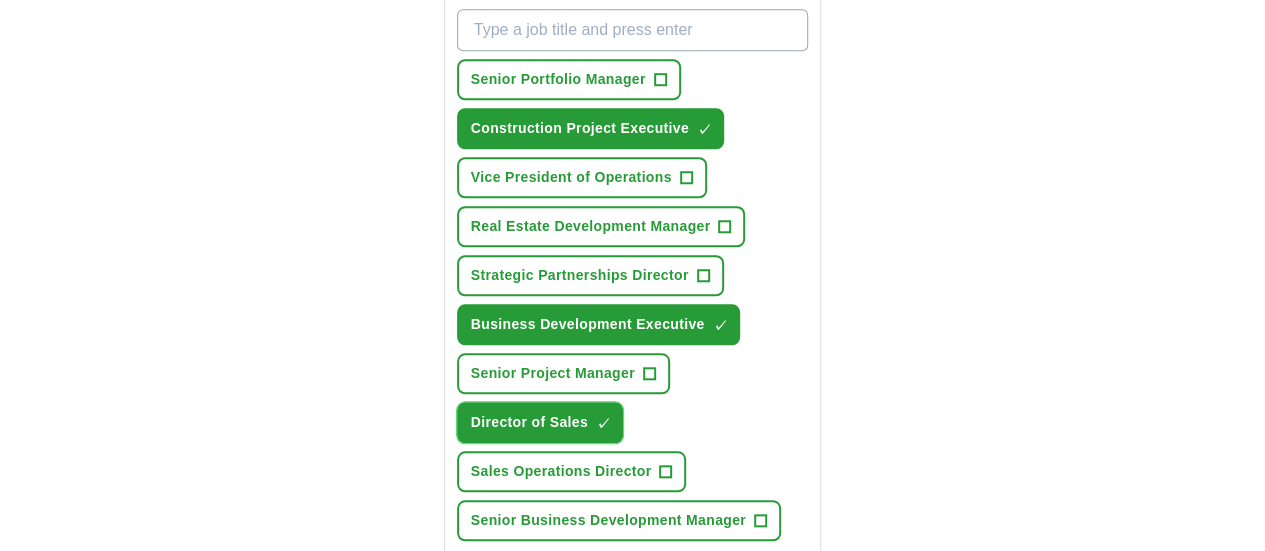 scroll, scrollTop: 800, scrollLeft: 0, axis: vertical 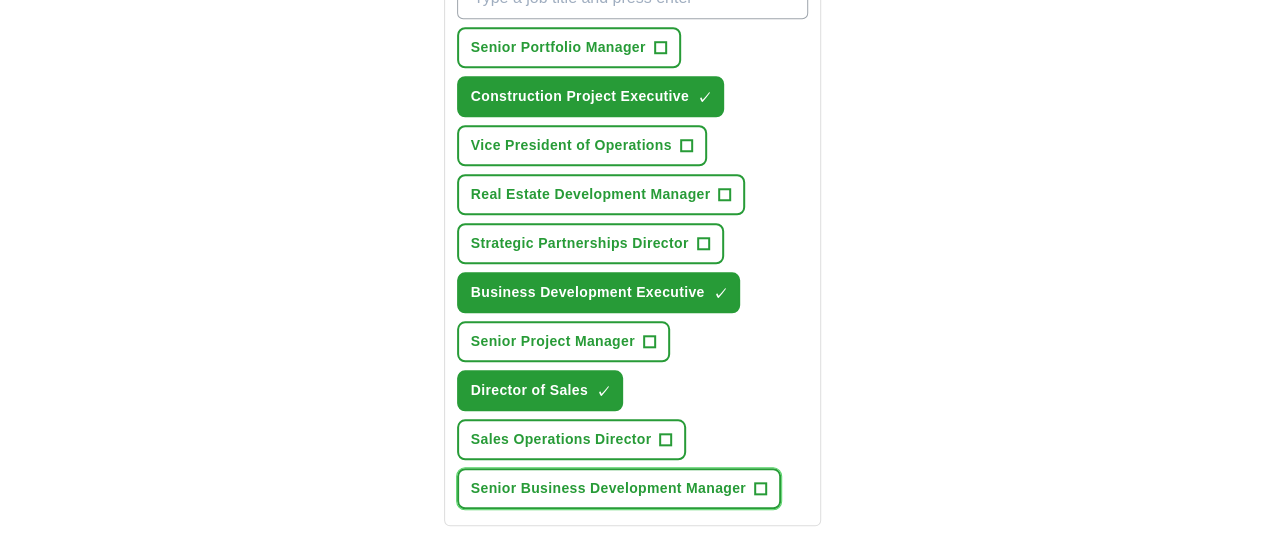 click on "Senior Business Development Manager +" at bounding box center [619, 488] 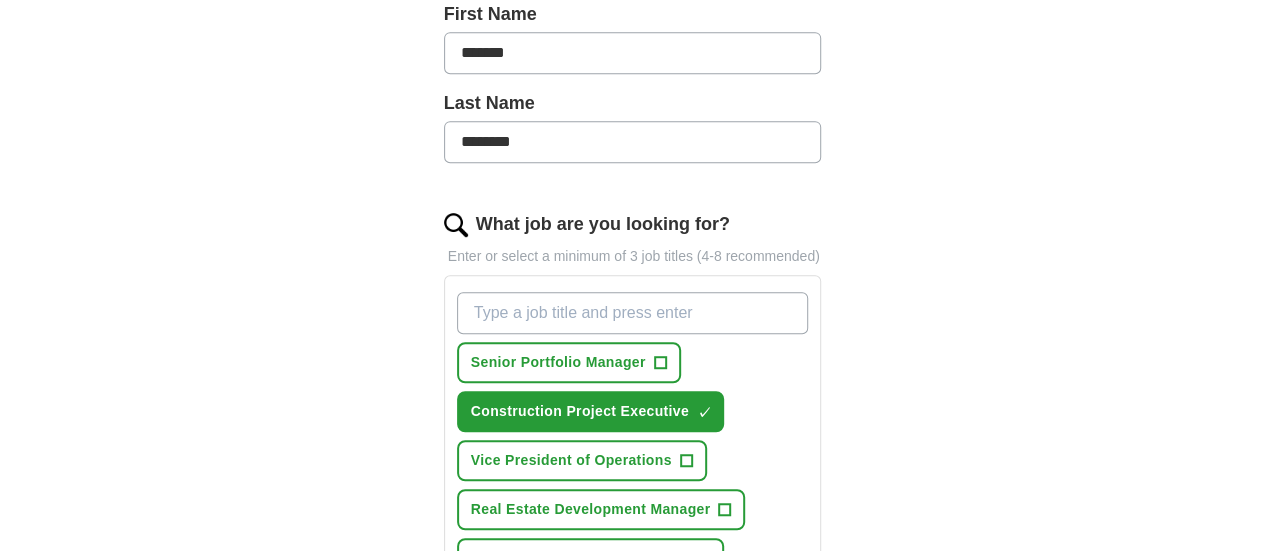 scroll, scrollTop: 500, scrollLeft: 0, axis: vertical 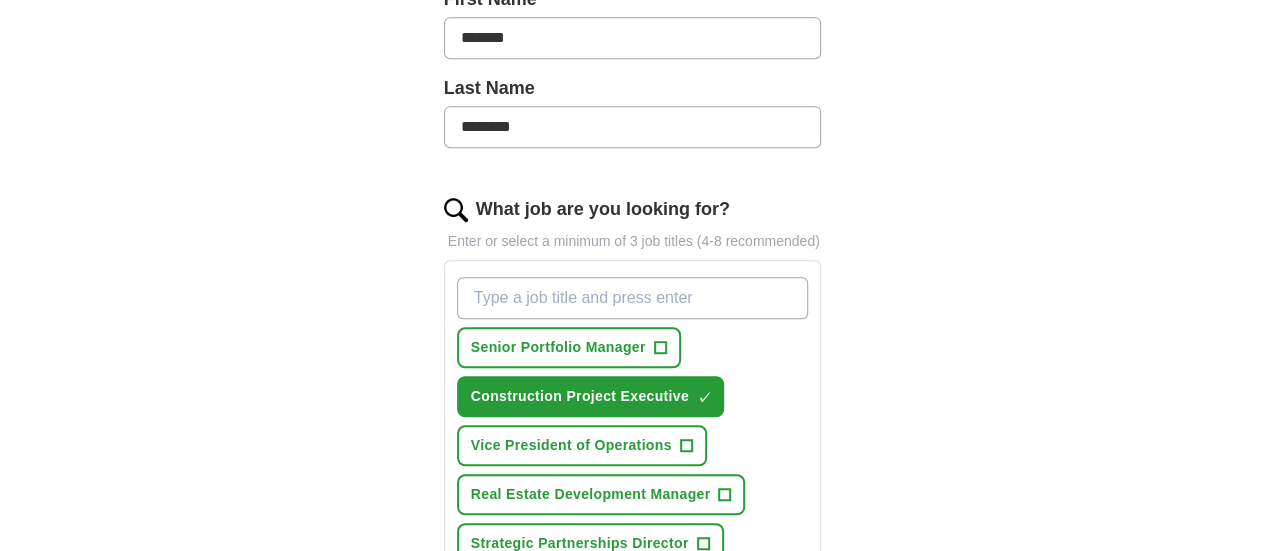 click on "What job are you looking for?" at bounding box center (633, 298) 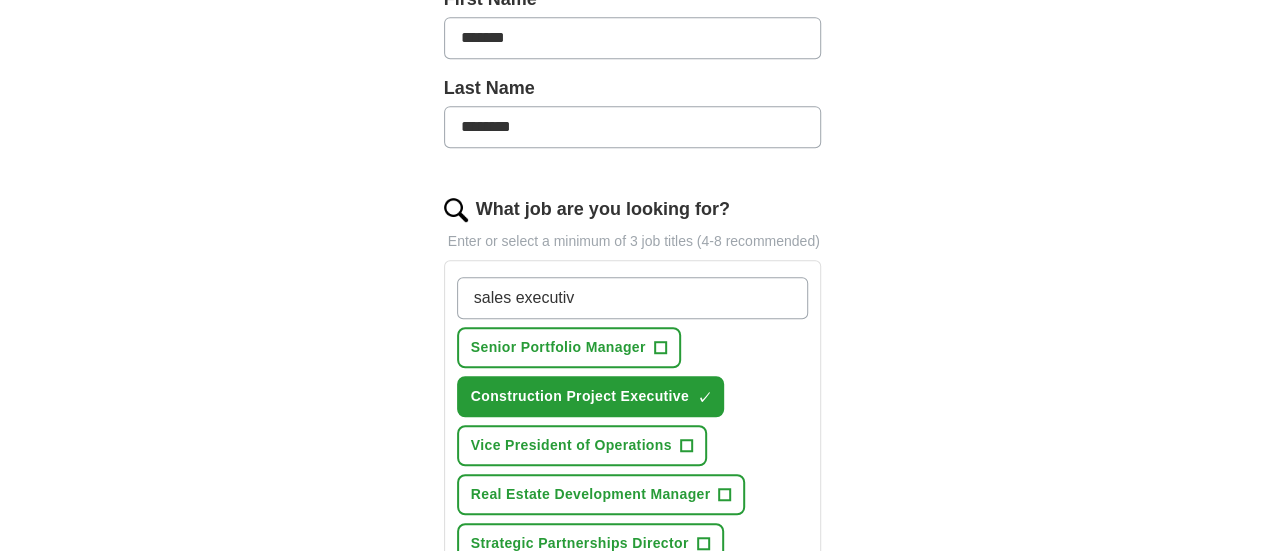 type on "sales executive" 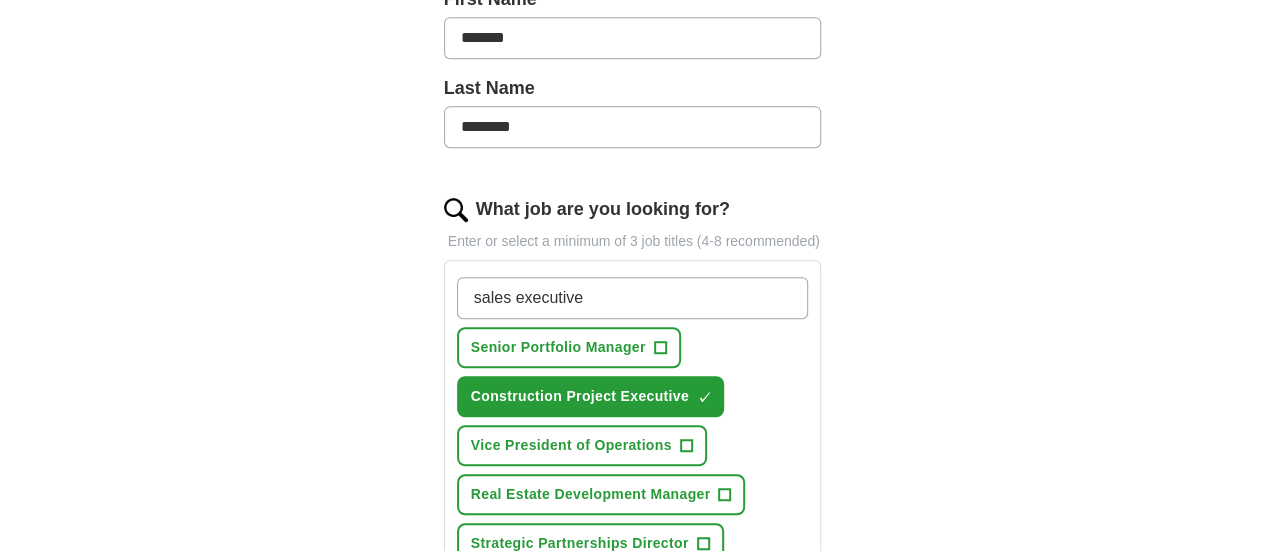 type 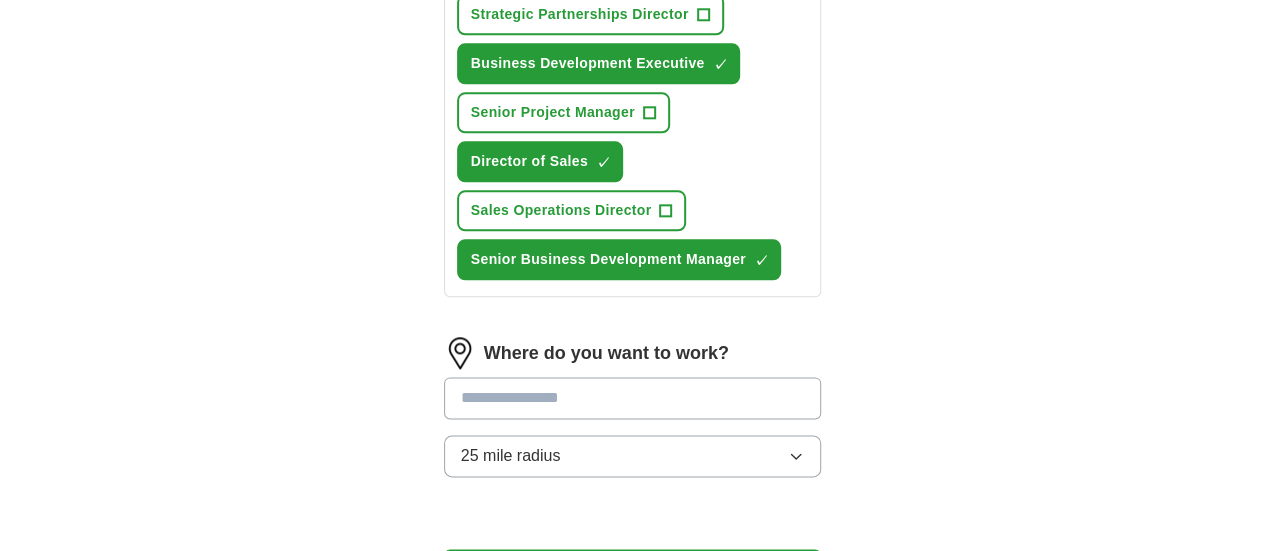 scroll, scrollTop: 1100, scrollLeft: 0, axis: vertical 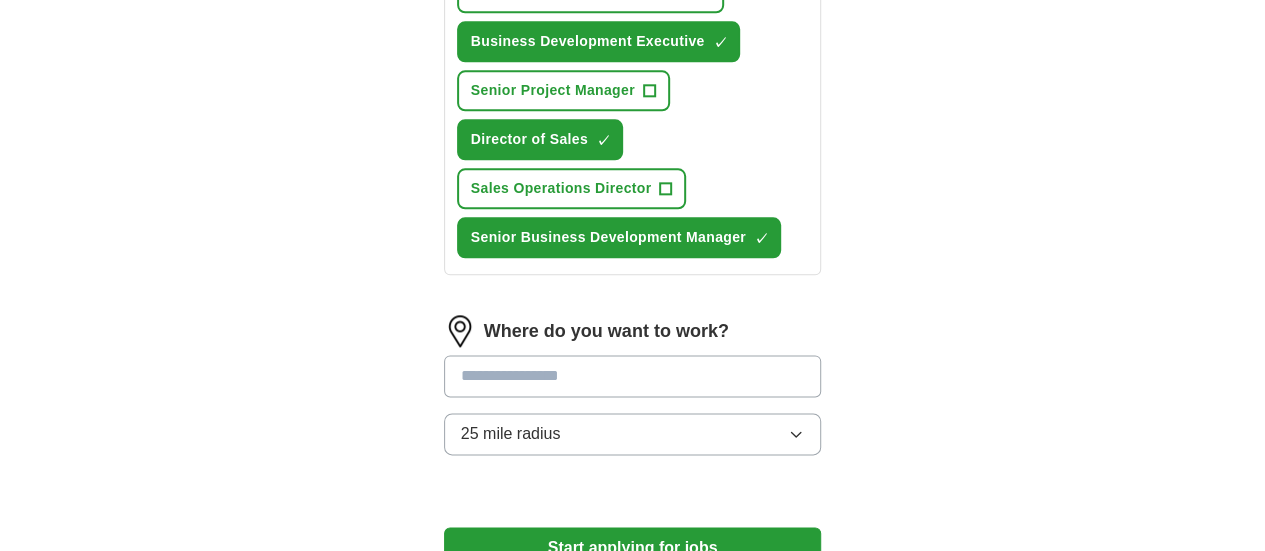 click at bounding box center [633, 376] 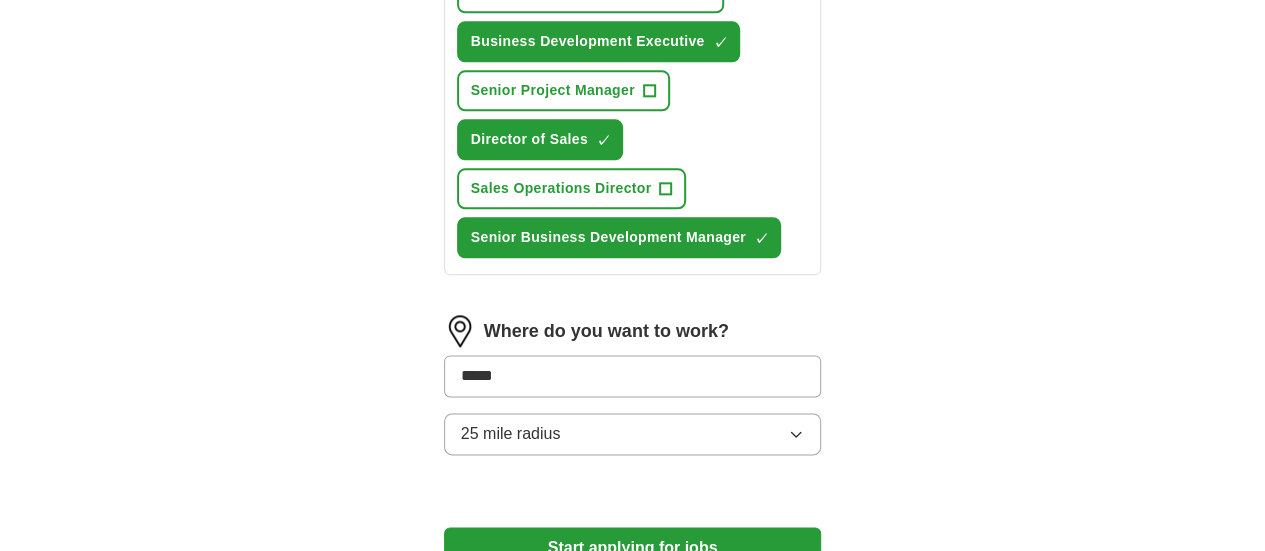 type on "******" 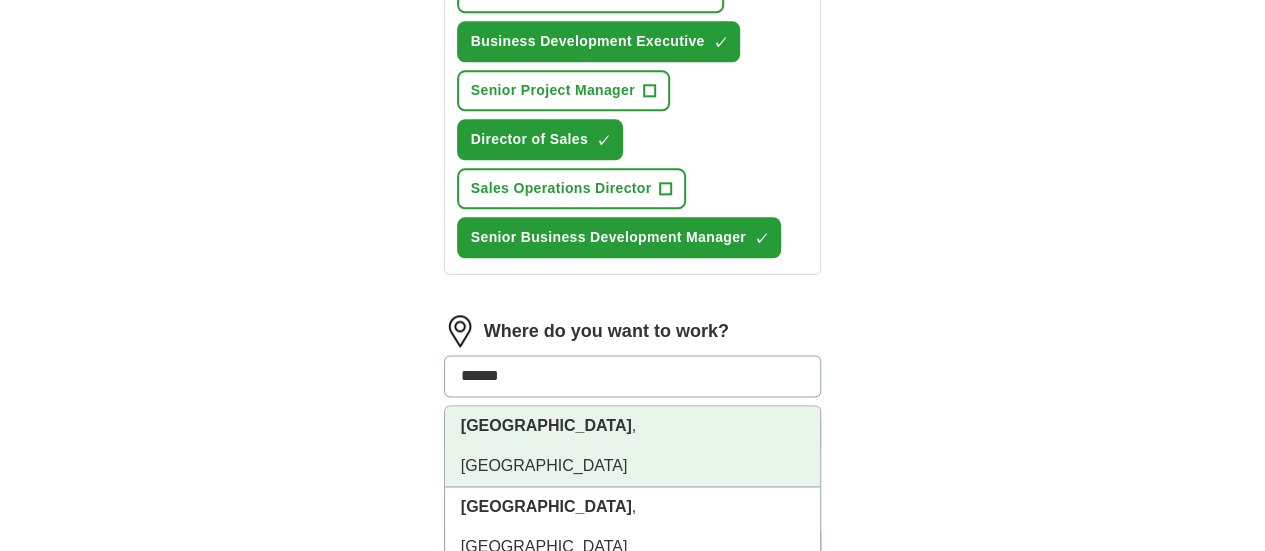 click on "[GEOGRAPHIC_DATA] , [GEOGRAPHIC_DATA]" at bounding box center [633, 446] 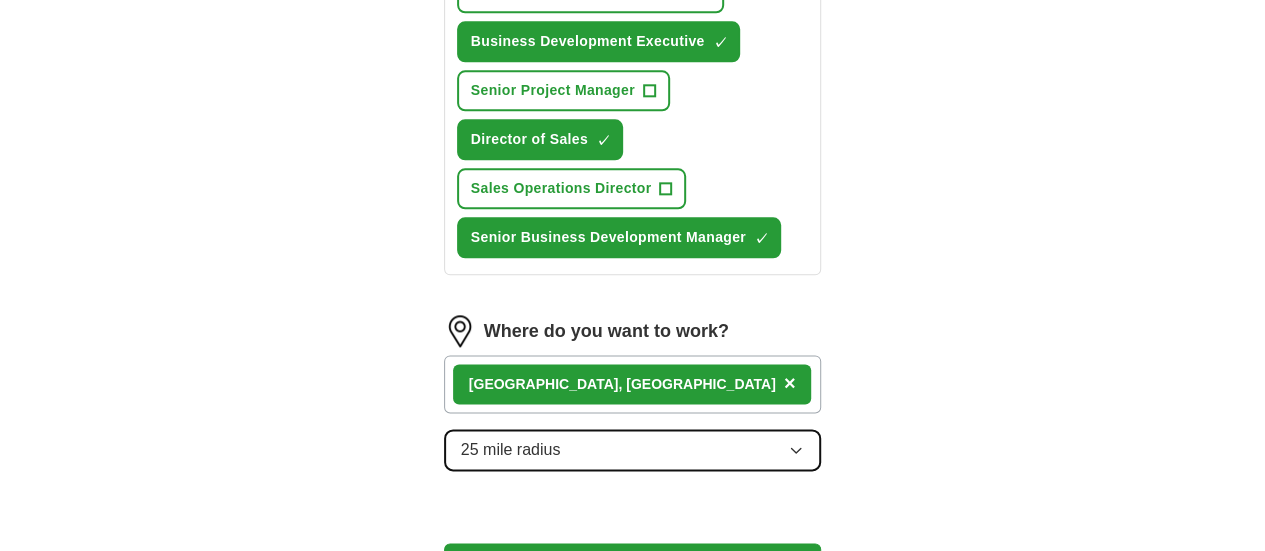 click on "25 mile radius" at bounding box center (633, 450) 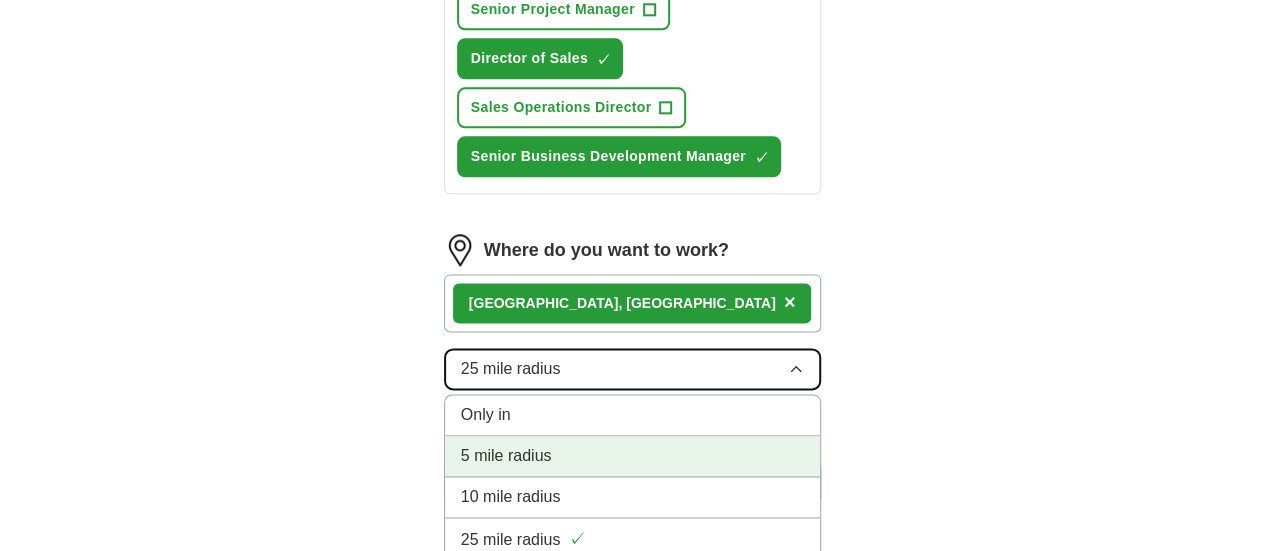 scroll, scrollTop: 1200, scrollLeft: 0, axis: vertical 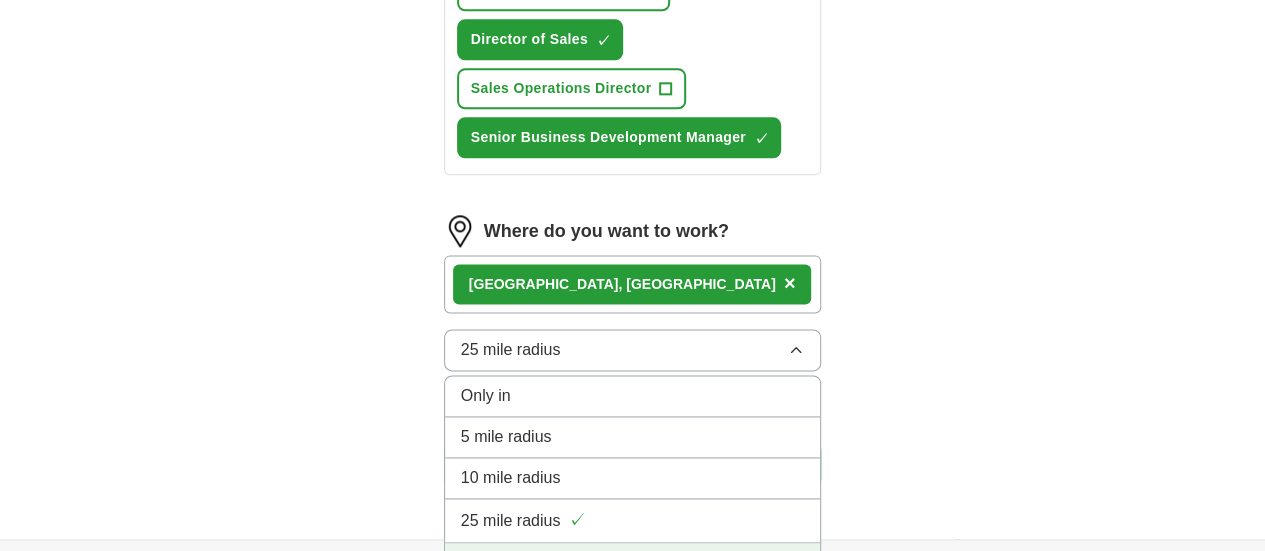 click on "50 mile radius" at bounding box center (511, 563) 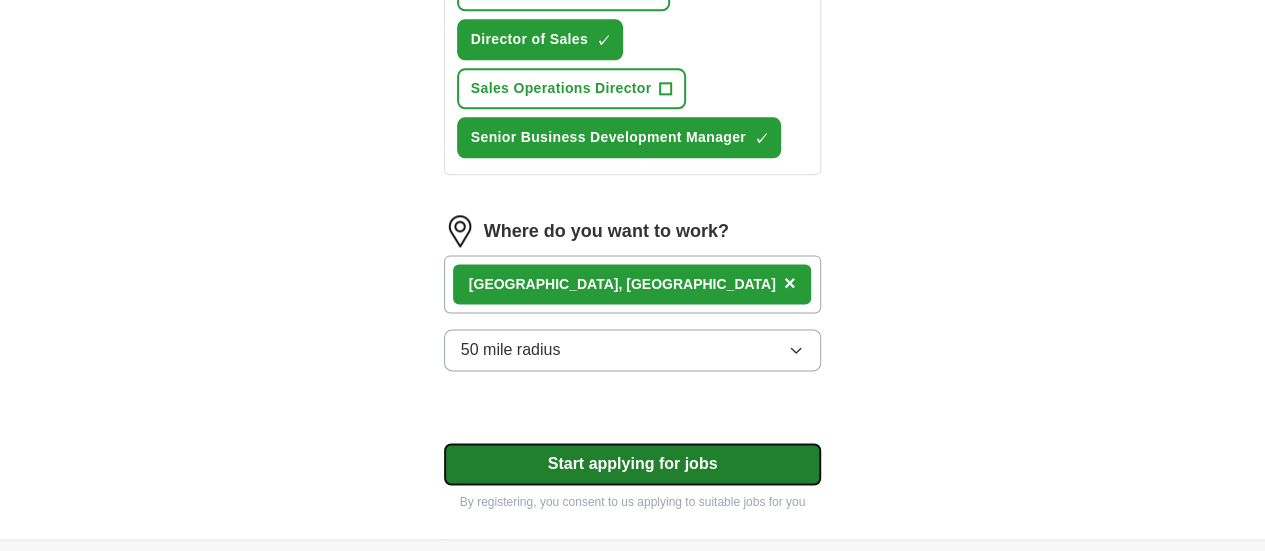 click on "Start applying for jobs" at bounding box center [633, 464] 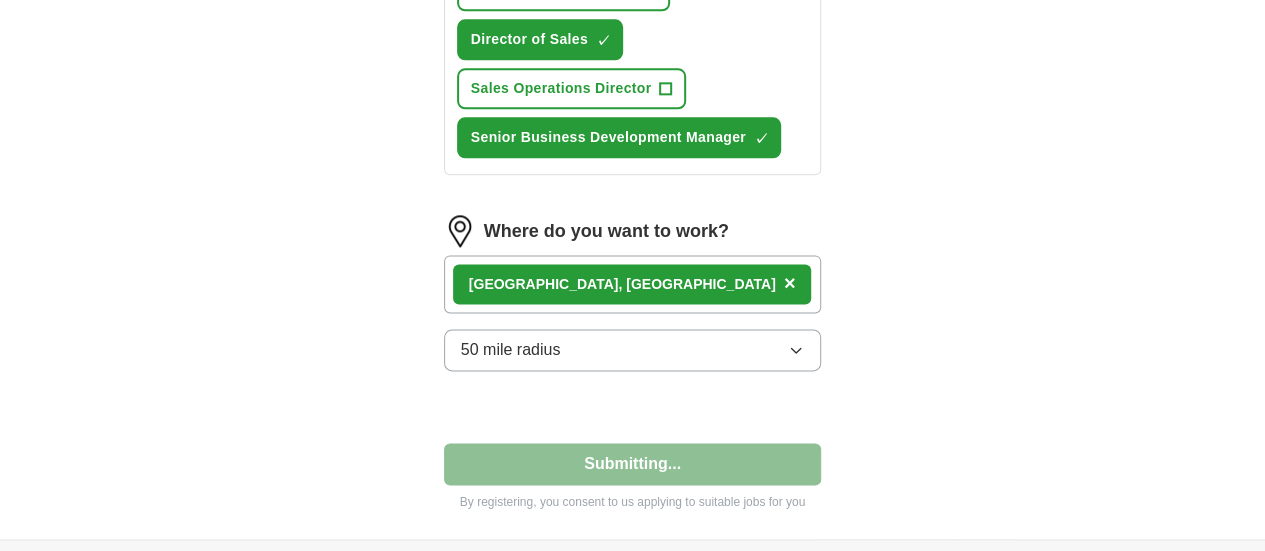 select on "**" 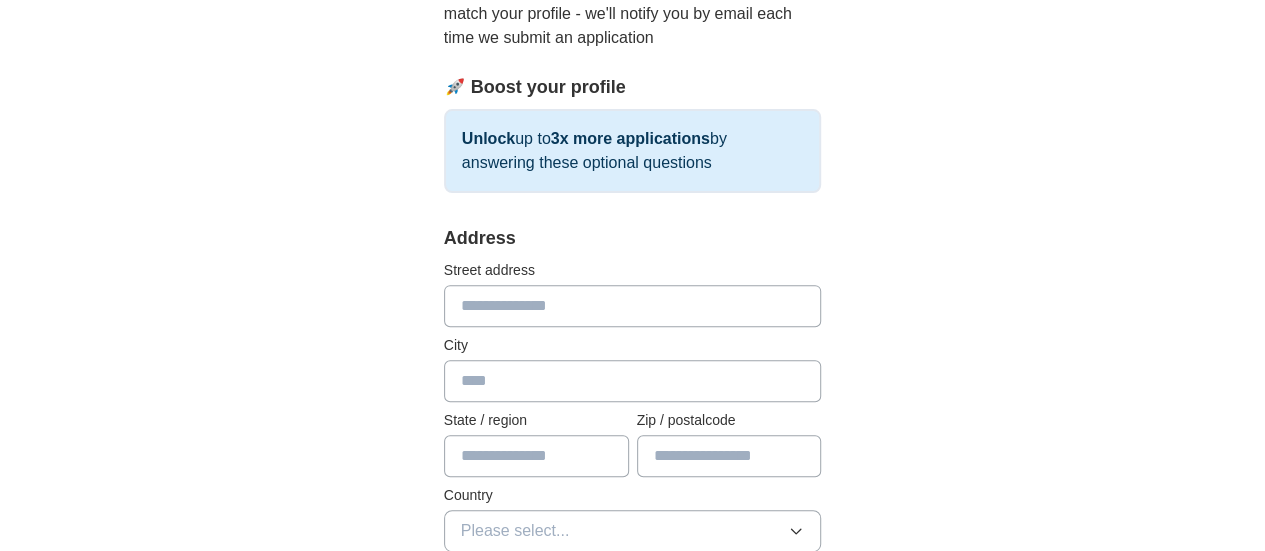 scroll, scrollTop: 300, scrollLeft: 0, axis: vertical 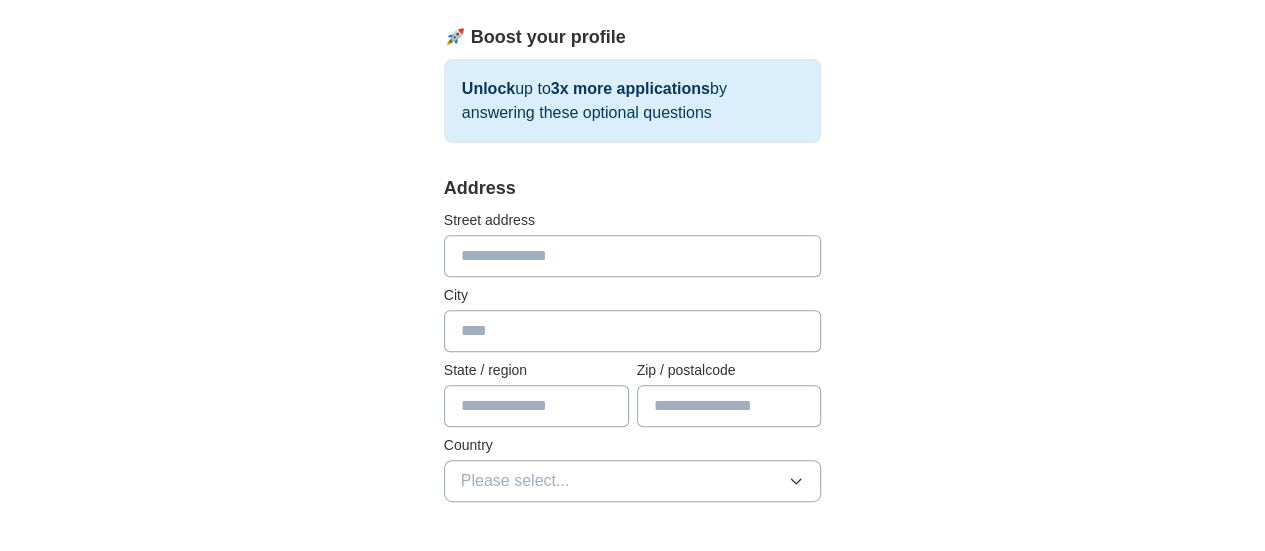click at bounding box center [633, 256] 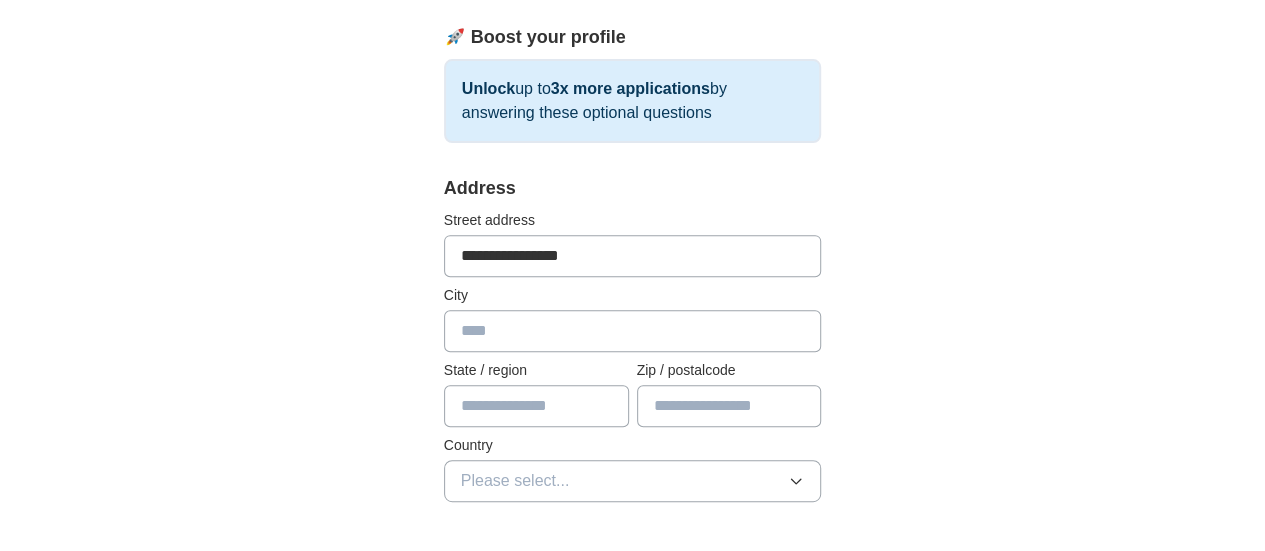 type on "******" 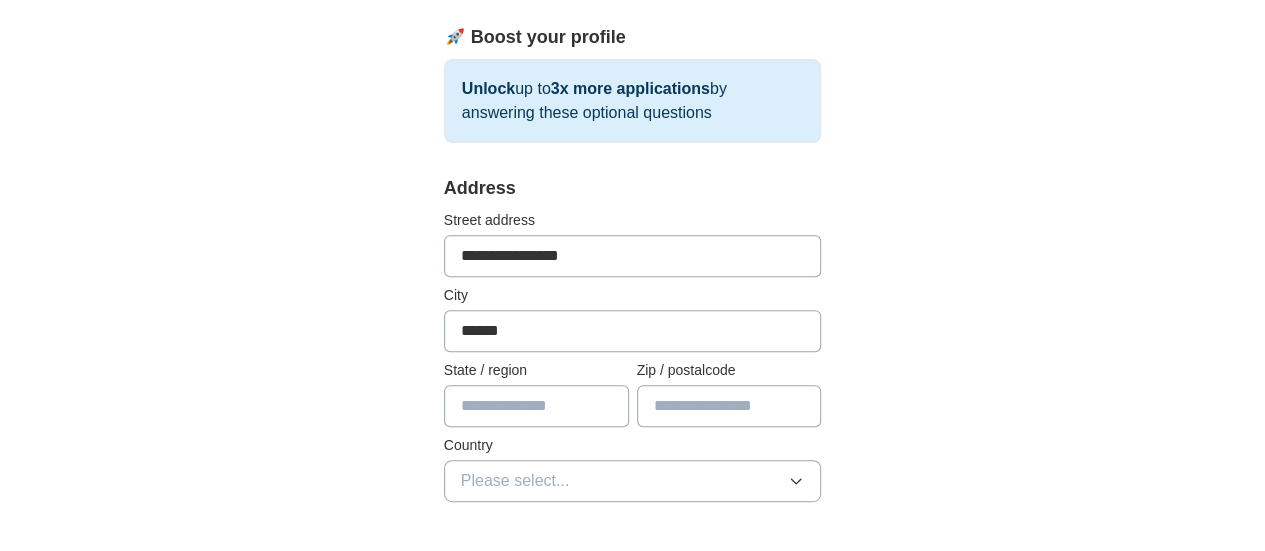 type on "**" 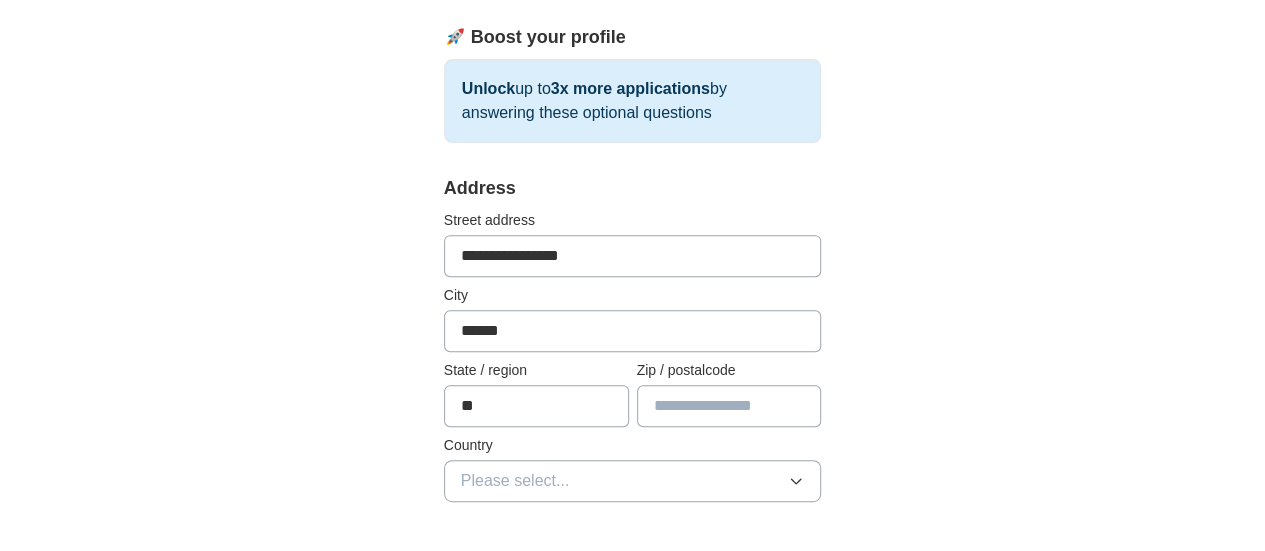 type on "*****" 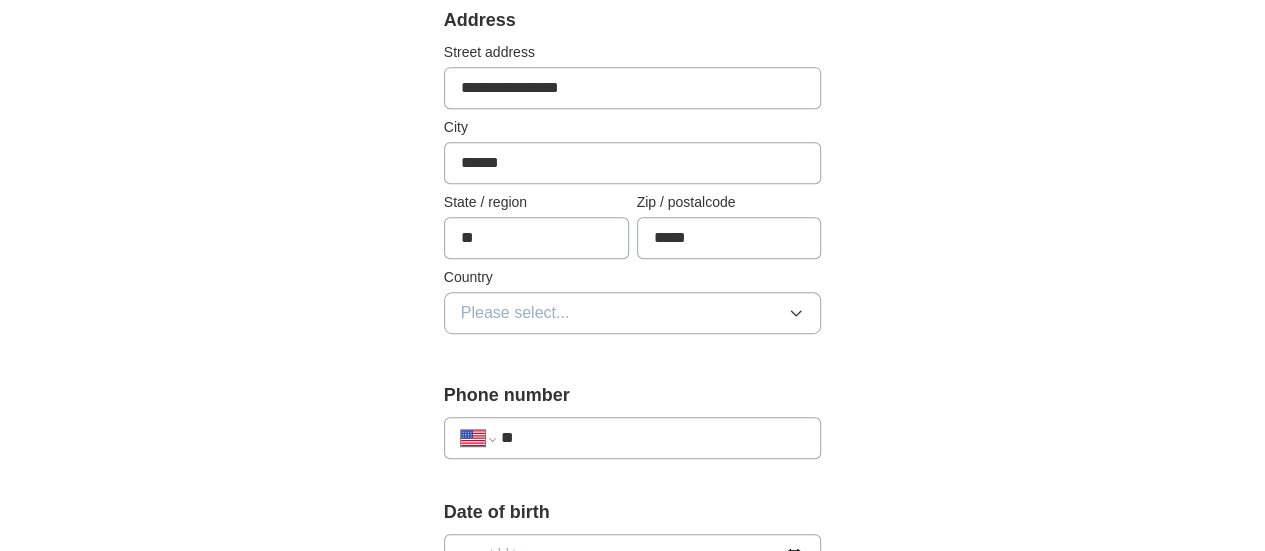 scroll, scrollTop: 500, scrollLeft: 0, axis: vertical 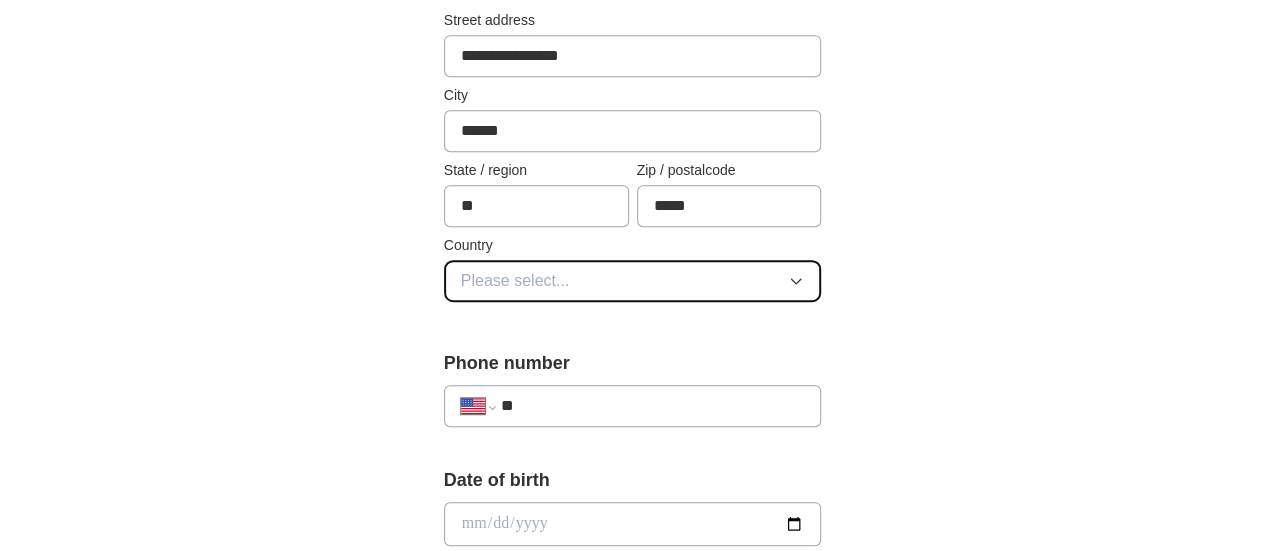 click on "Please select..." at bounding box center [633, 281] 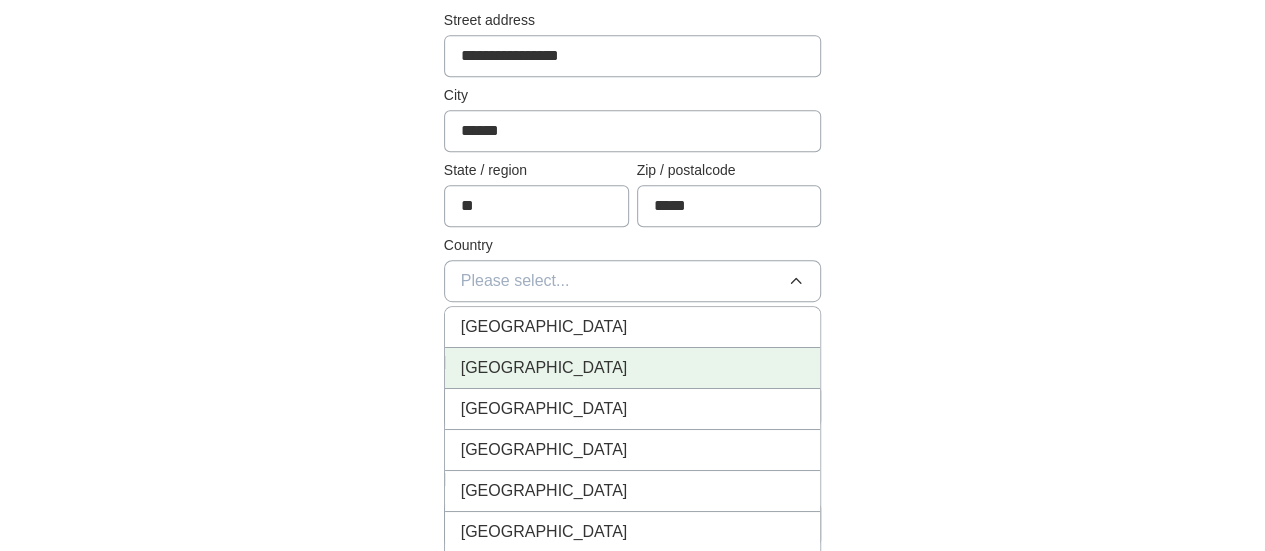 click on "[GEOGRAPHIC_DATA]" at bounding box center [633, 368] 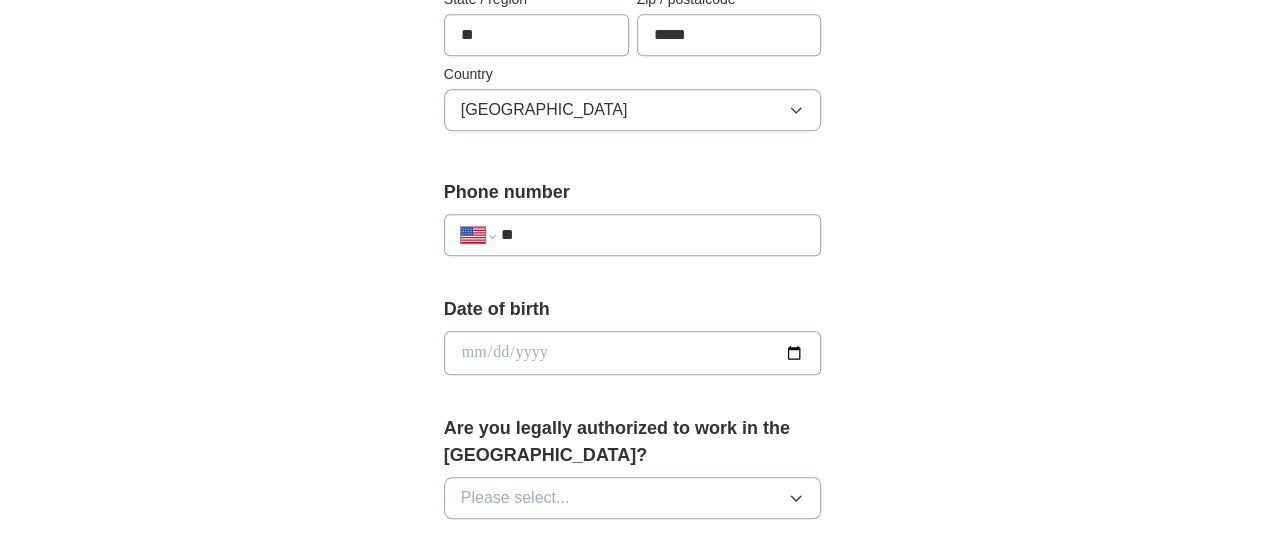 scroll, scrollTop: 700, scrollLeft: 0, axis: vertical 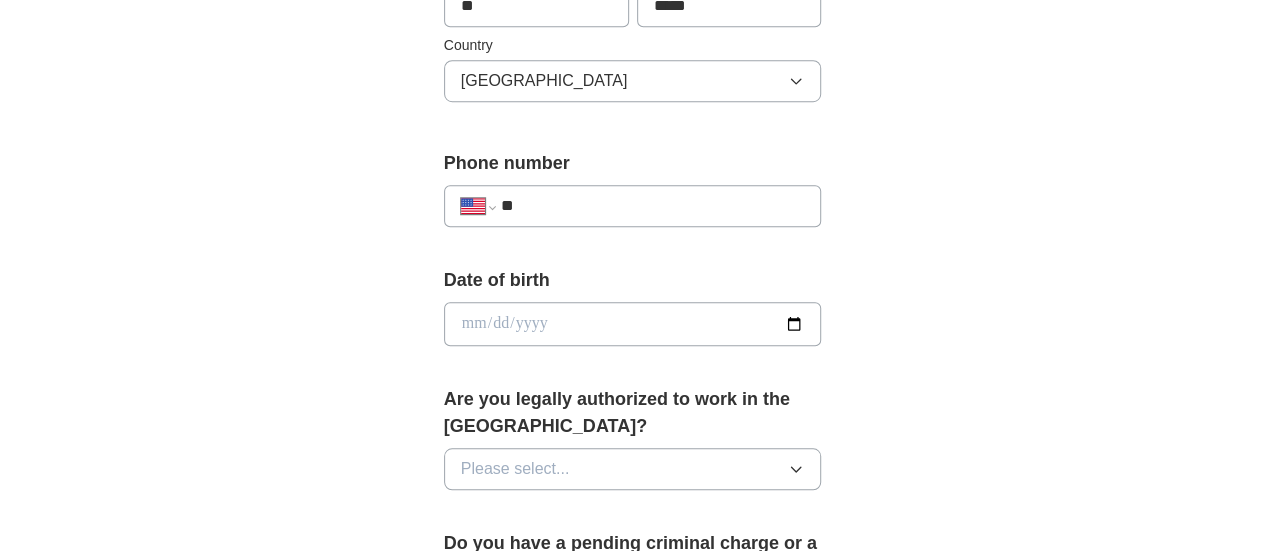 click on "**" at bounding box center [653, 206] 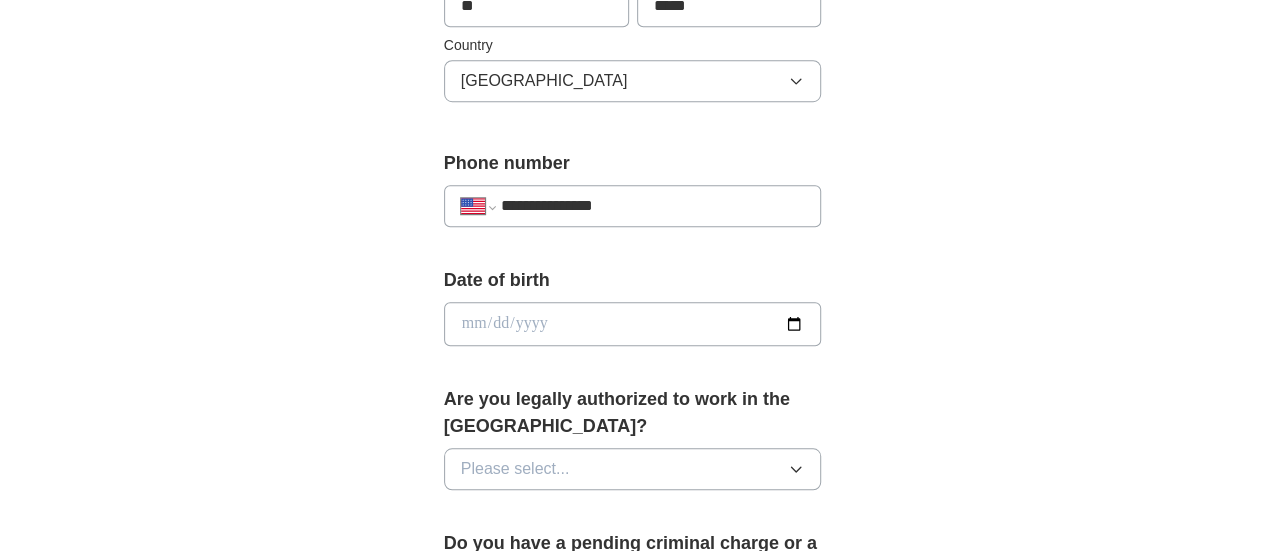 type on "**********" 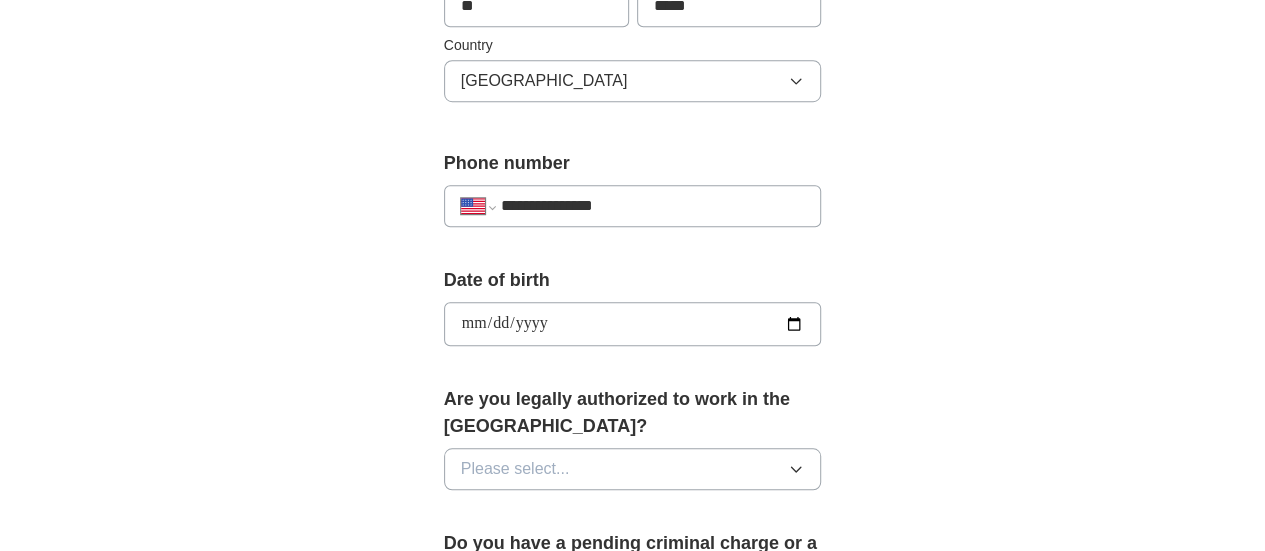 type on "**********" 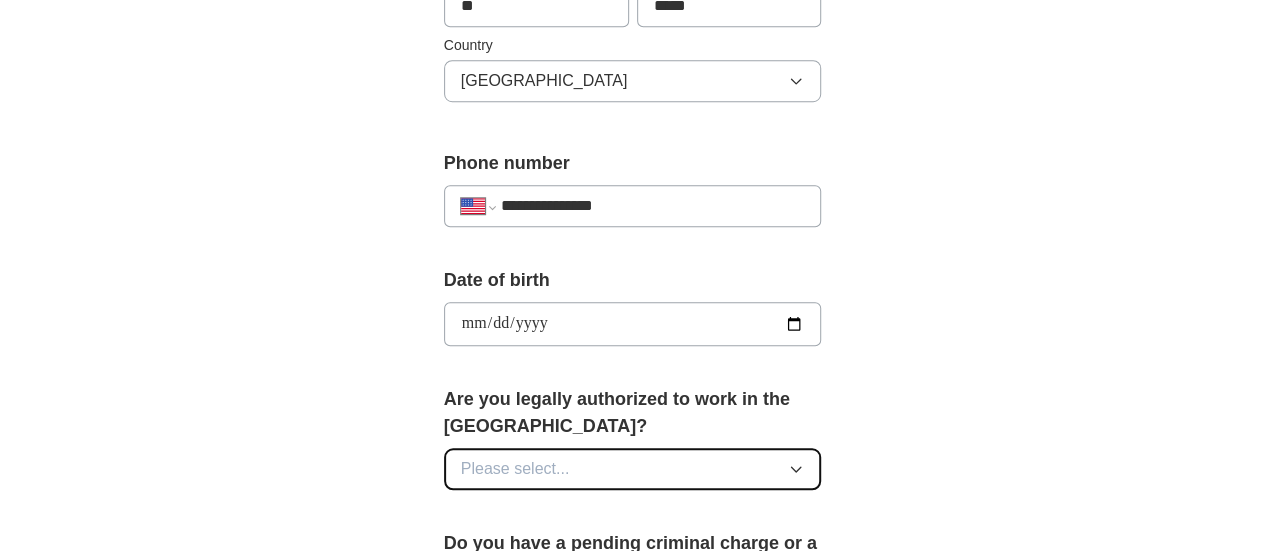 click on "Please select..." at bounding box center [633, 469] 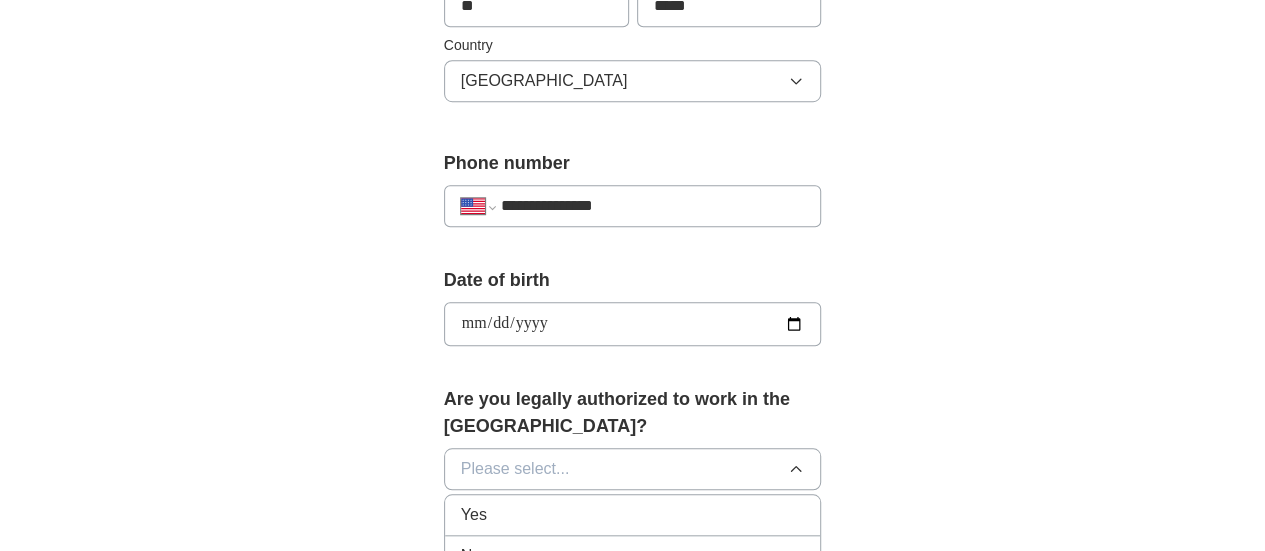 click on "Yes" at bounding box center (633, 515) 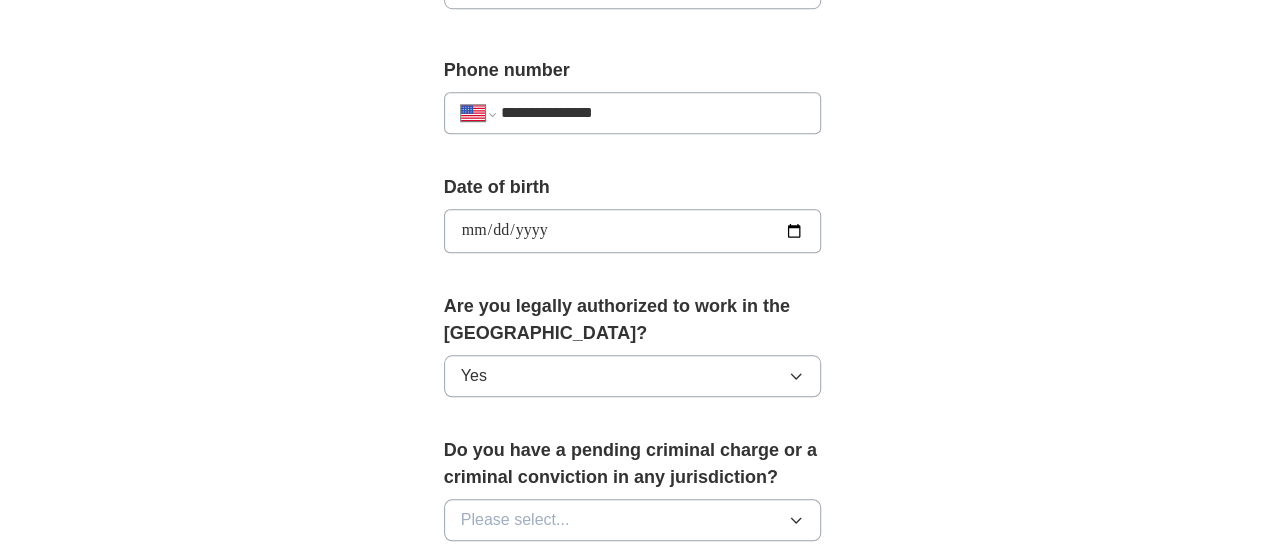 scroll, scrollTop: 900, scrollLeft: 0, axis: vertical 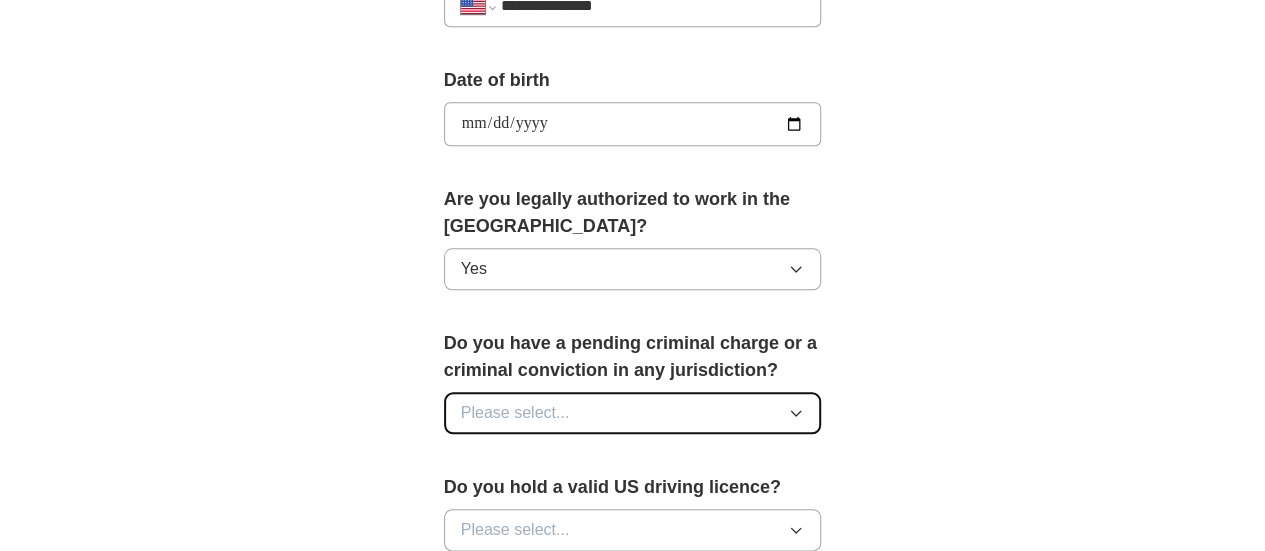 click on "Please select..." at bounding box center [515, 413] 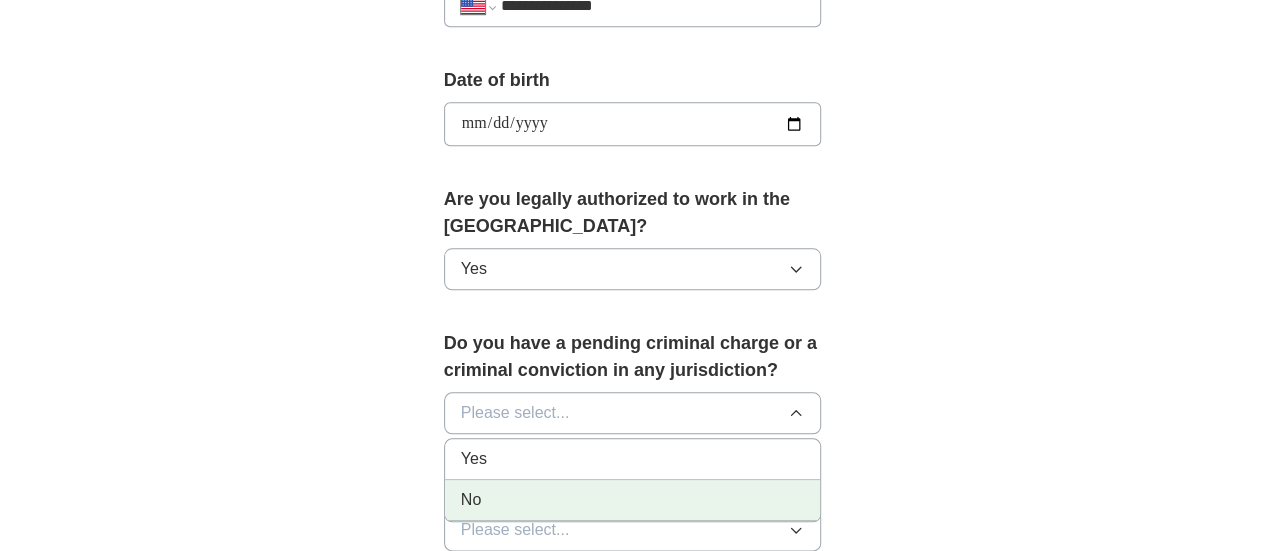 click on "No" at bounding box center (633, 500) 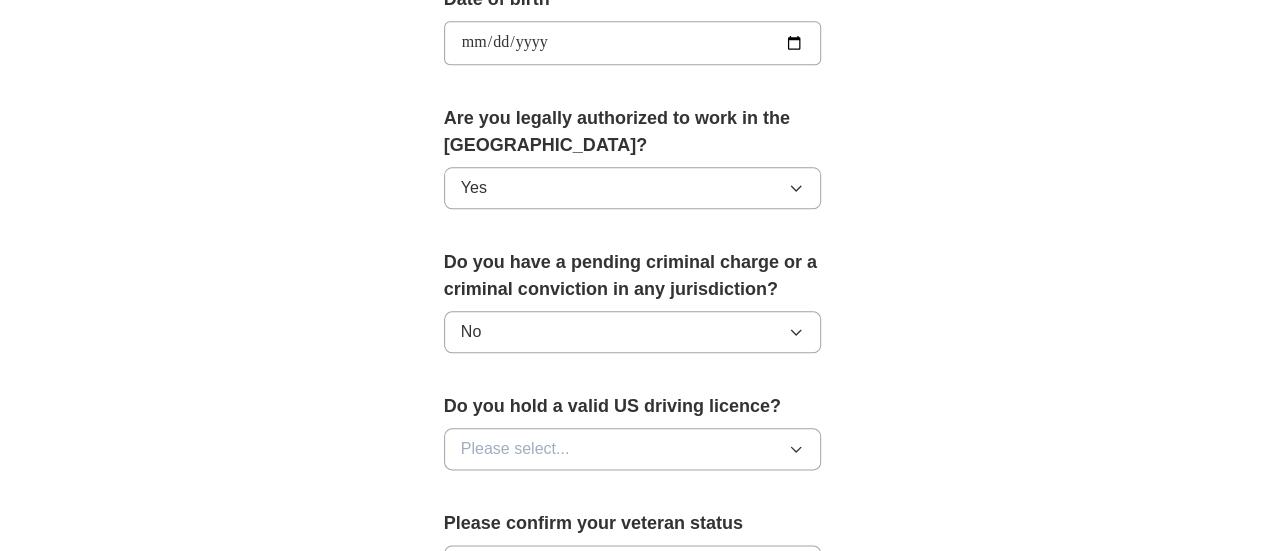 scroll, scrollTop: 1000, scrollLeft: 0, axis: vertical 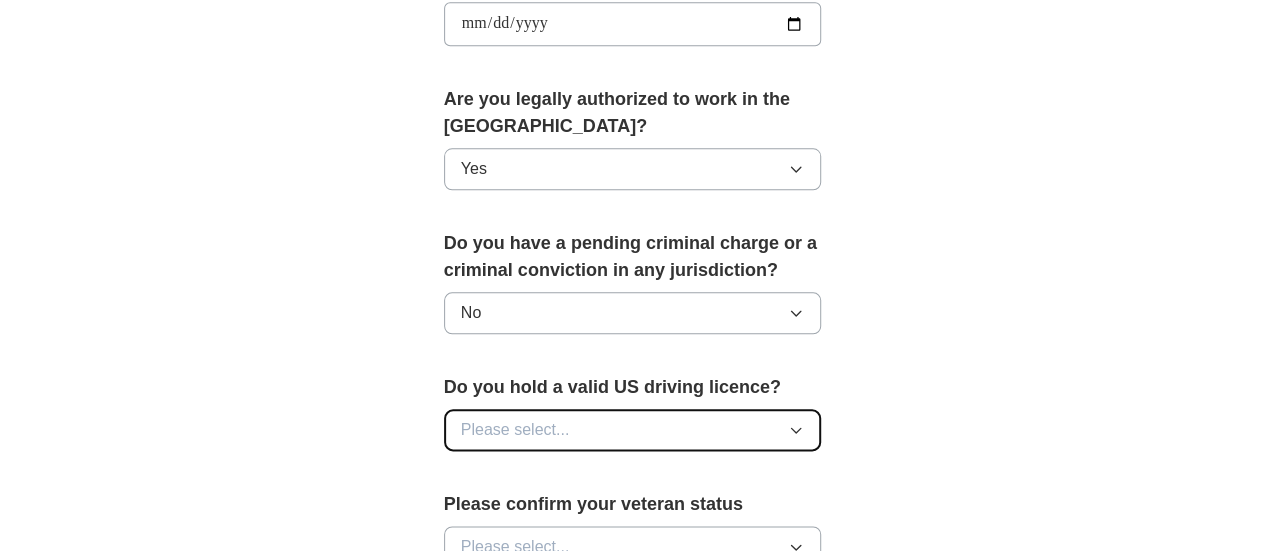 click on "Please select..." at bounding box center (633, 430) 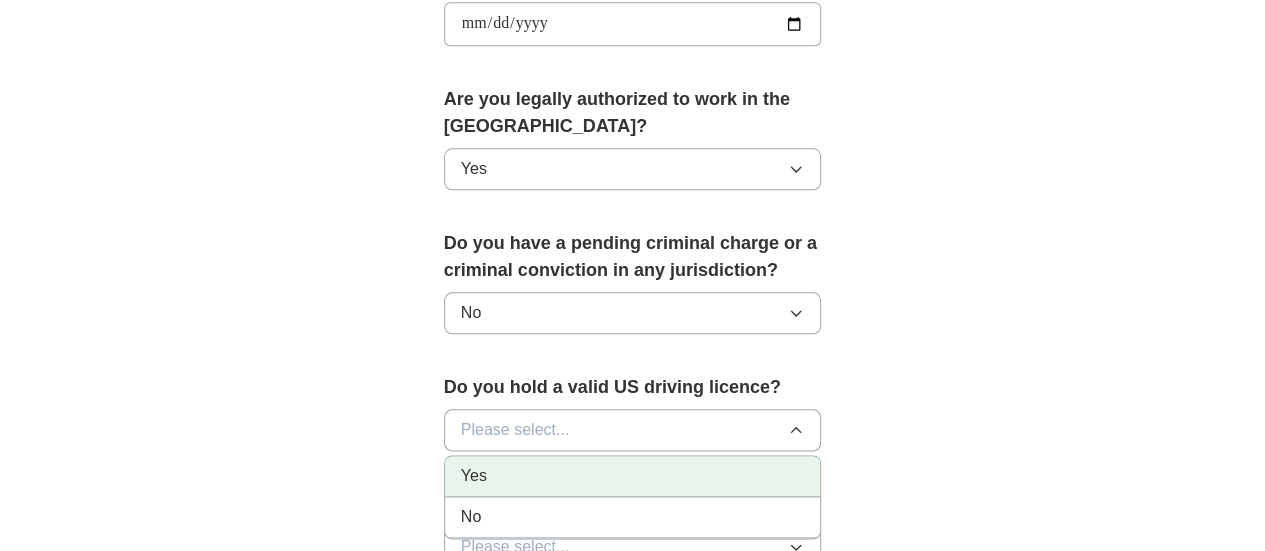 click on "Yes" at bounding box center [633, 476] 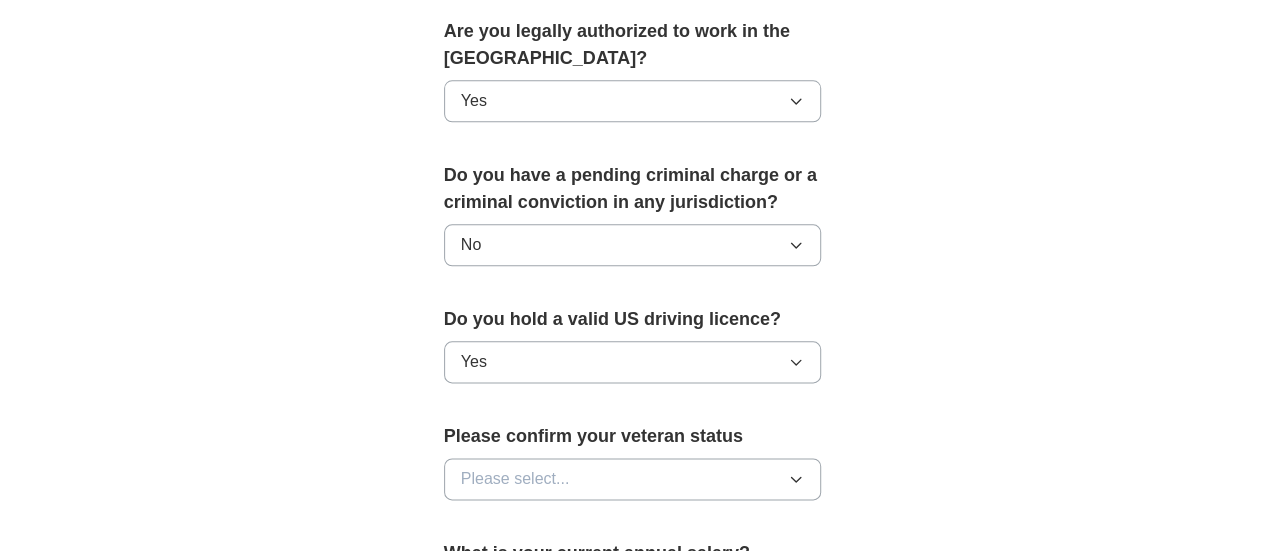 scroll, scrollTop: 1100, scrollLeft: 0, axis: vertical 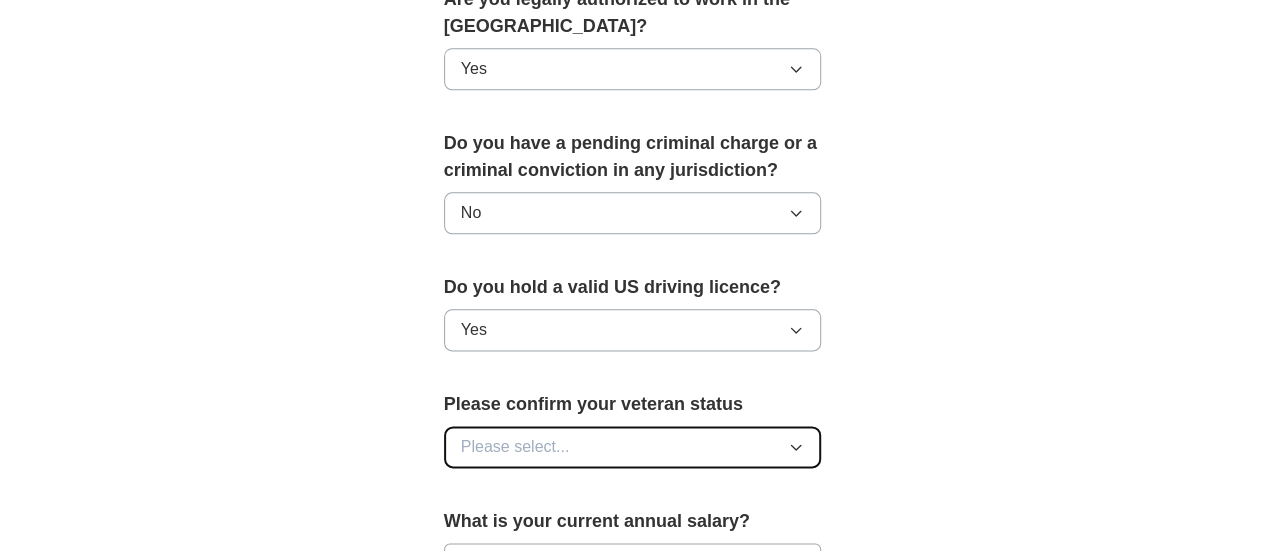 click on "Please select..." at bounding box center (633, 447) 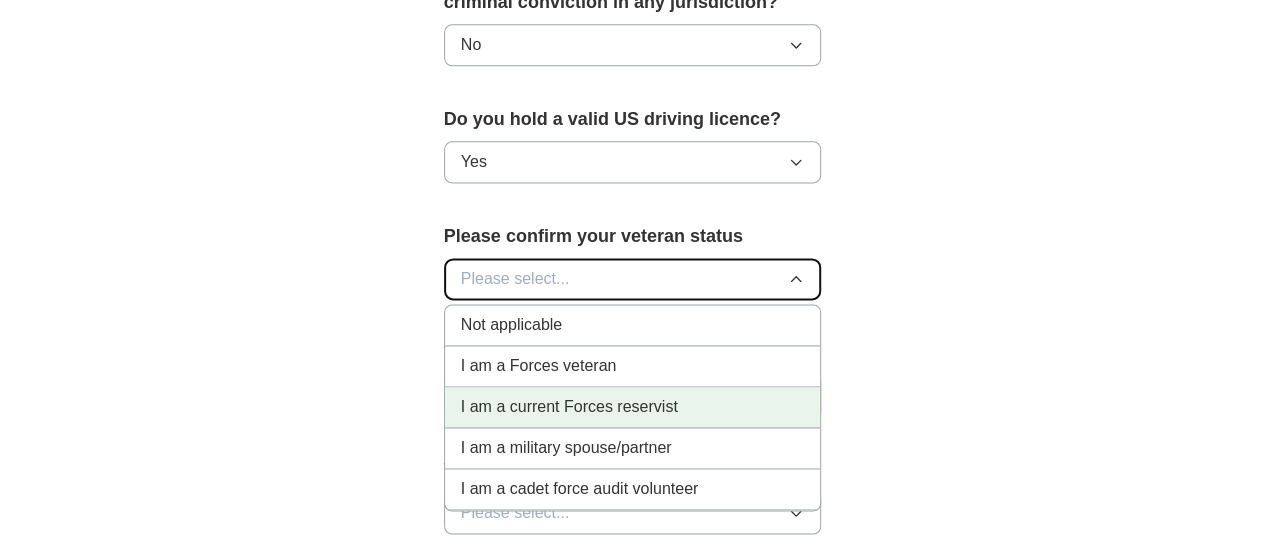 scroll, scrollTop: 1300, scrollLeft: 0, axis: vertical 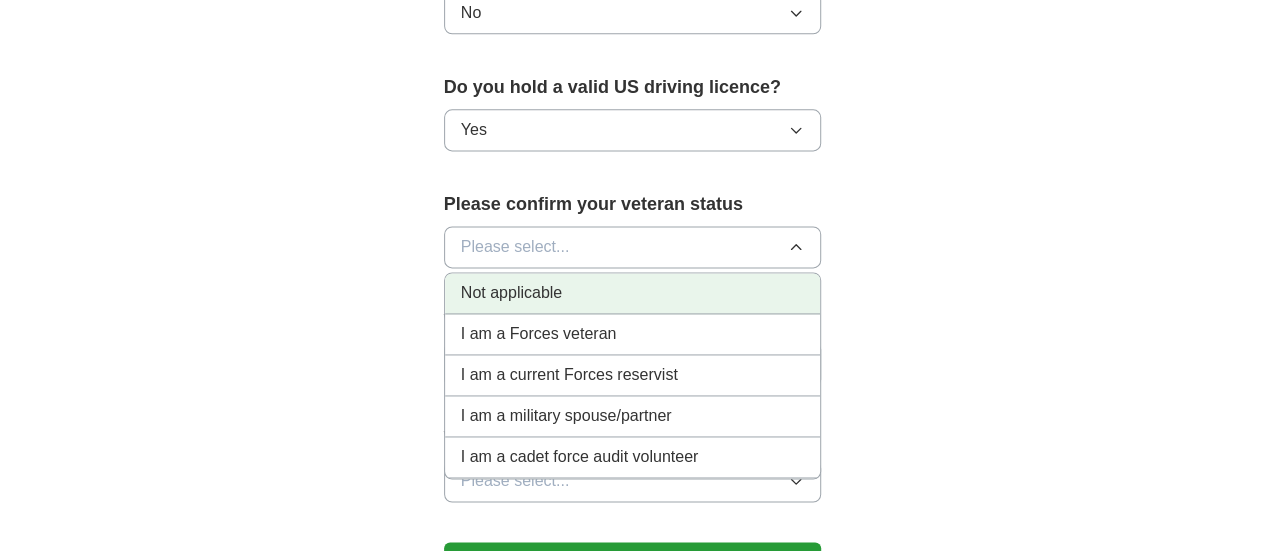 click on "Not applicable" at bounding box center [511, 293] 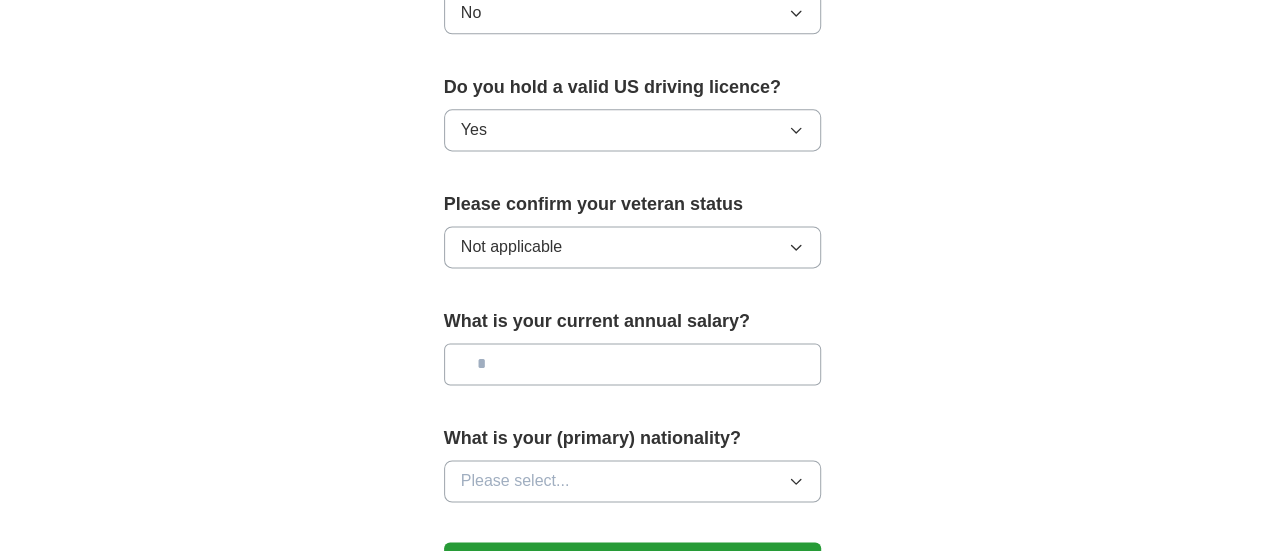 click at bounding box center (633, 364) 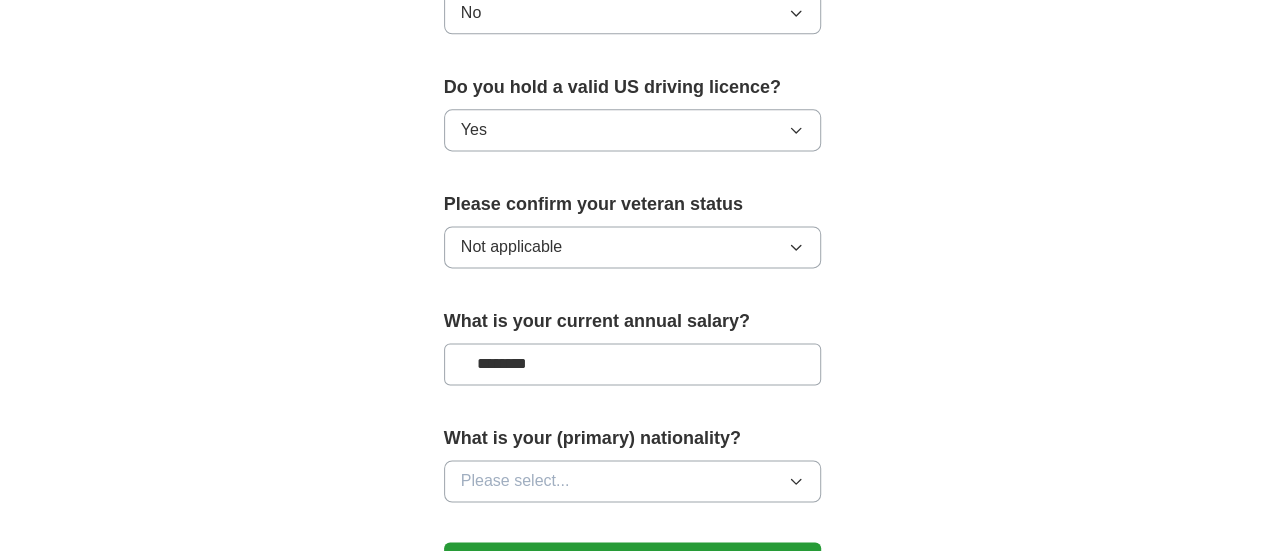 type on "********" 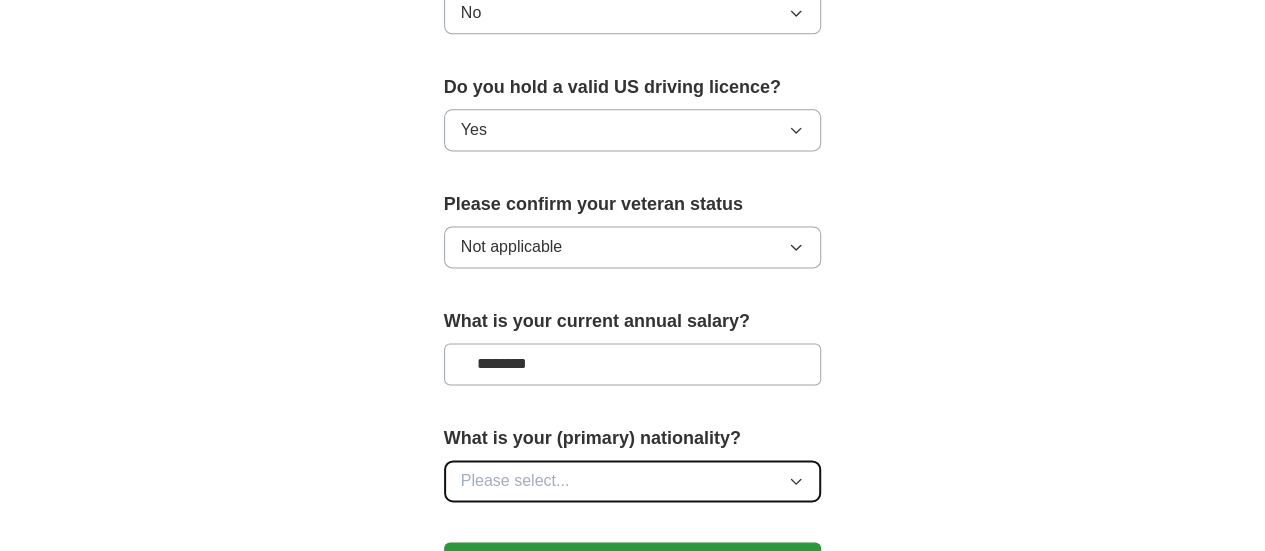 click on "Please select..." at bounding box center [633, 481] 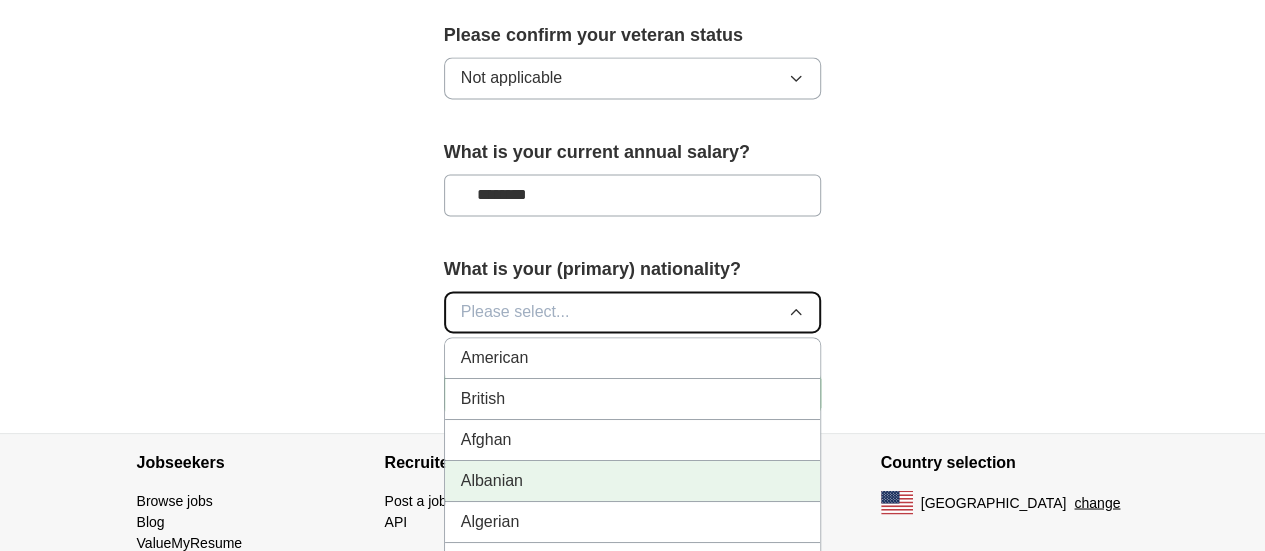 scroll, scrollTop: 1500, scrollLeft: 0, axis: vertical 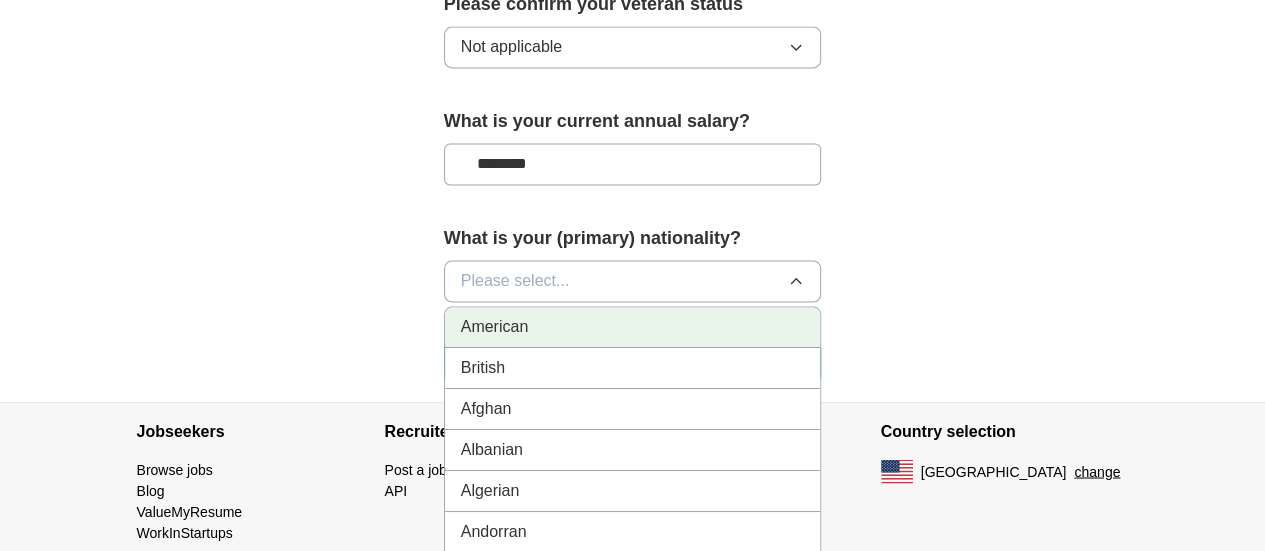 click on "American" at bounding box center [633, 327] 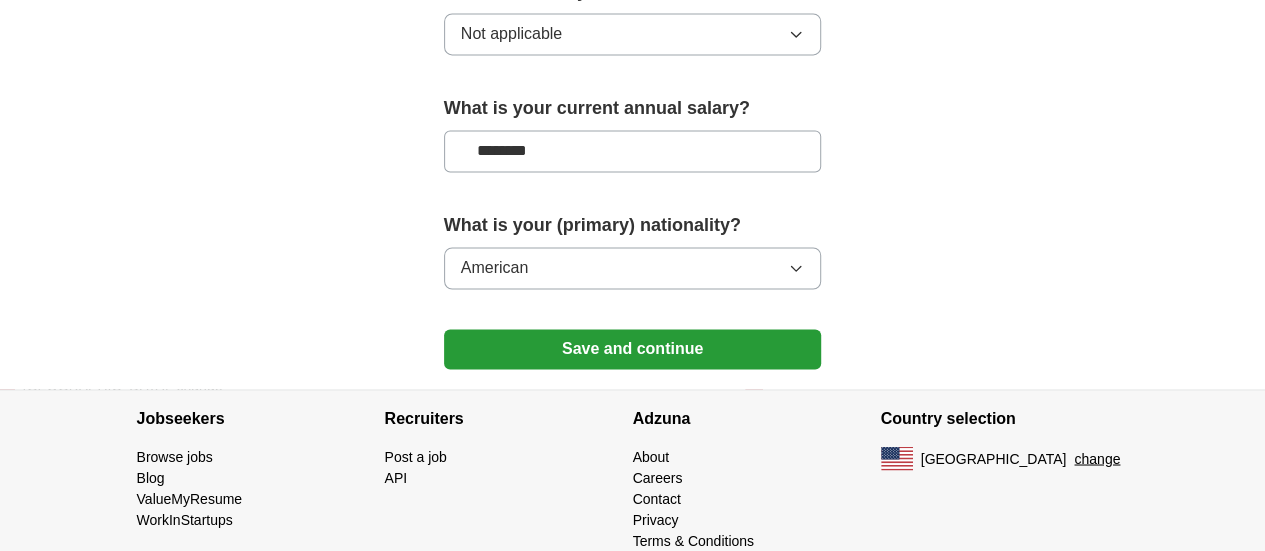 scroll, scrollTop: 1517, scrollLeft: 0, axis: vertical 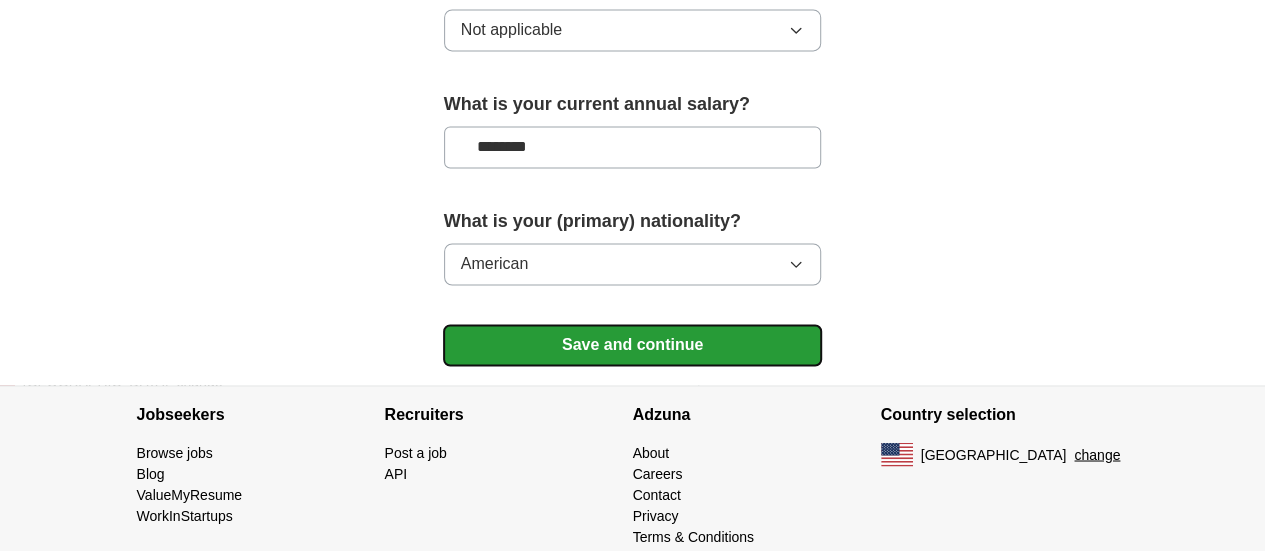 click on "Save and continue" at bounding box center [633, 345] 